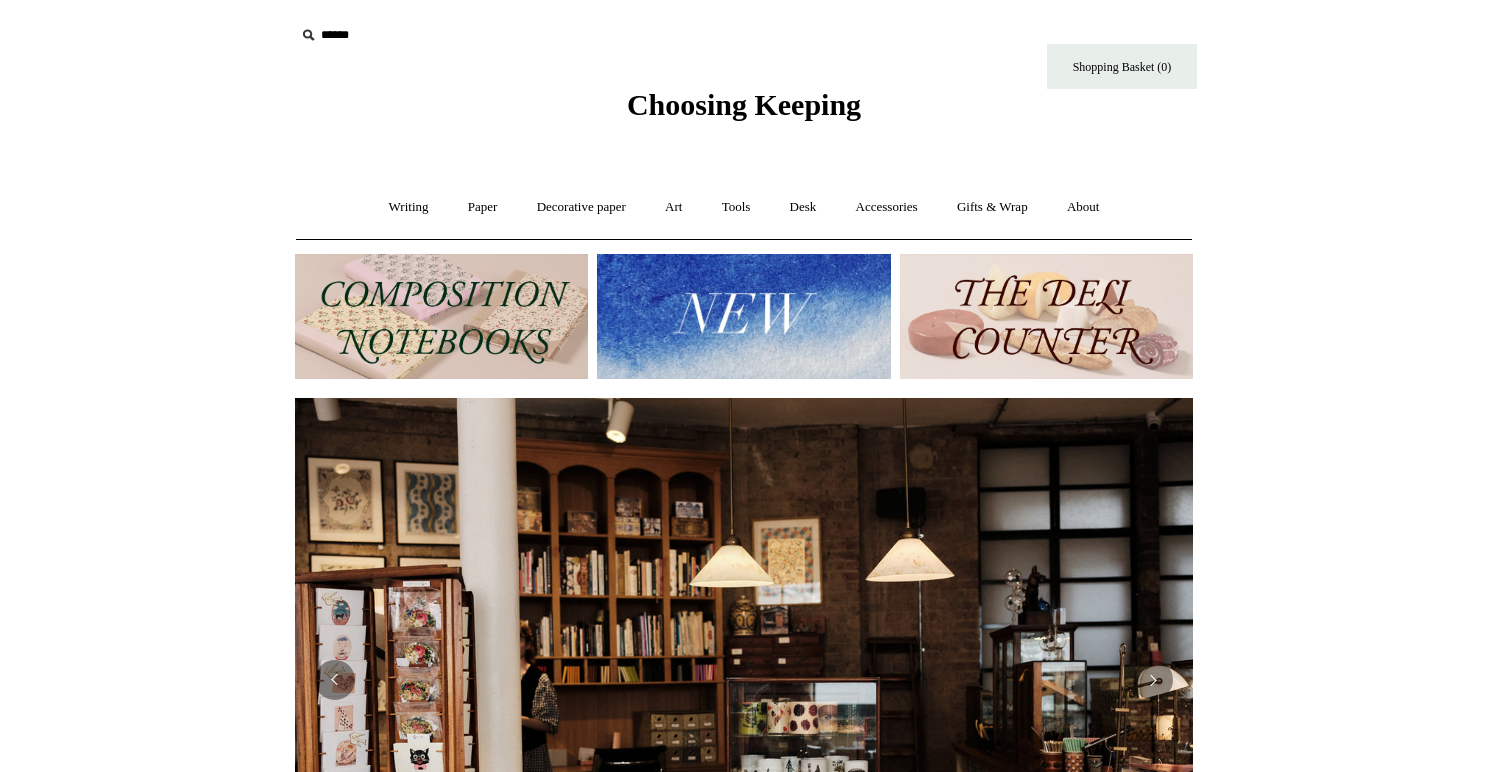scroll, scrollTop: 0, scrollLeft: 0, axis: both 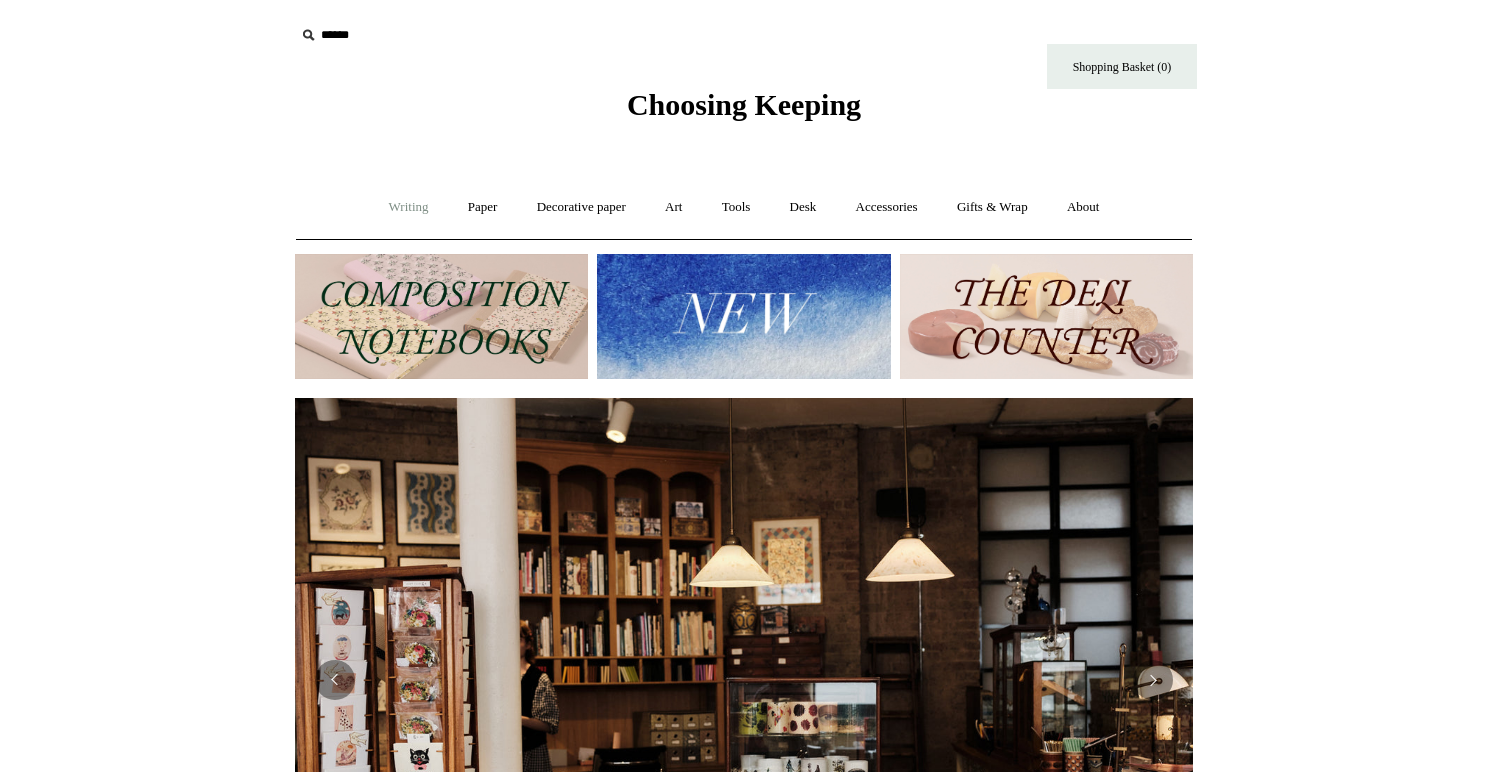 click on "Writing +" at bounding box center (409, 207) 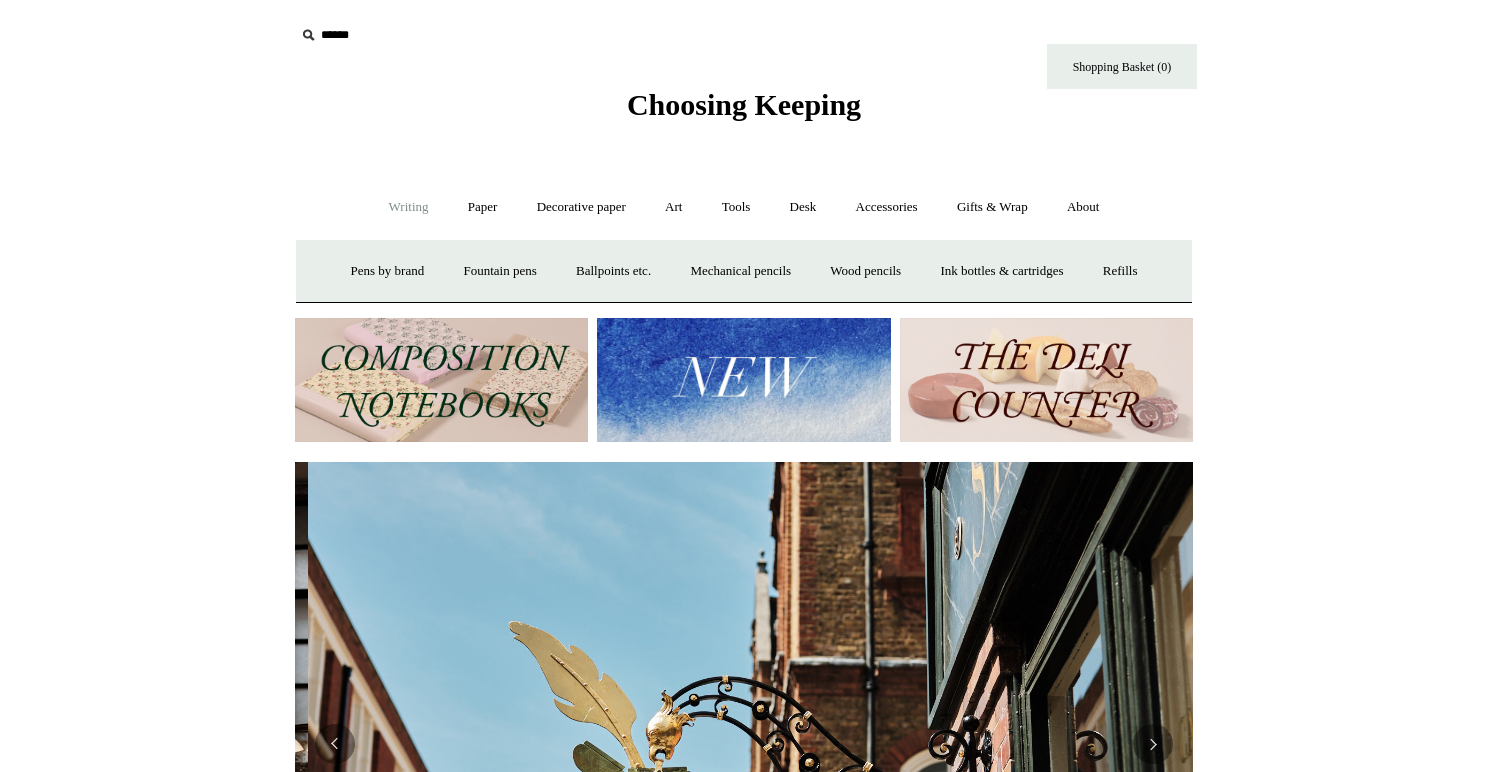 scroll, scrollTop: 0, scrollLeft: 898, axis: horizontal 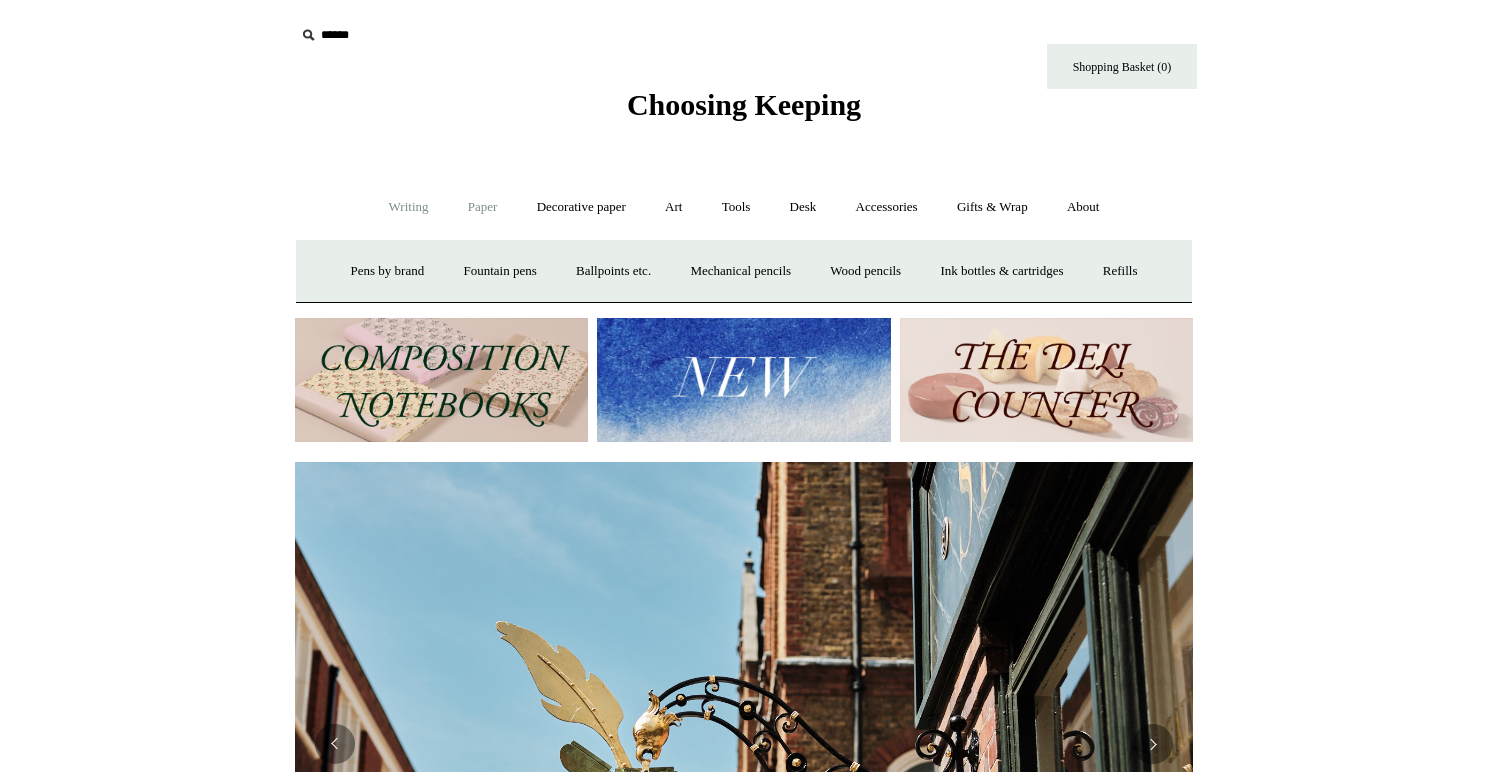 click on "Paper +" at bounding box center (483, 207) 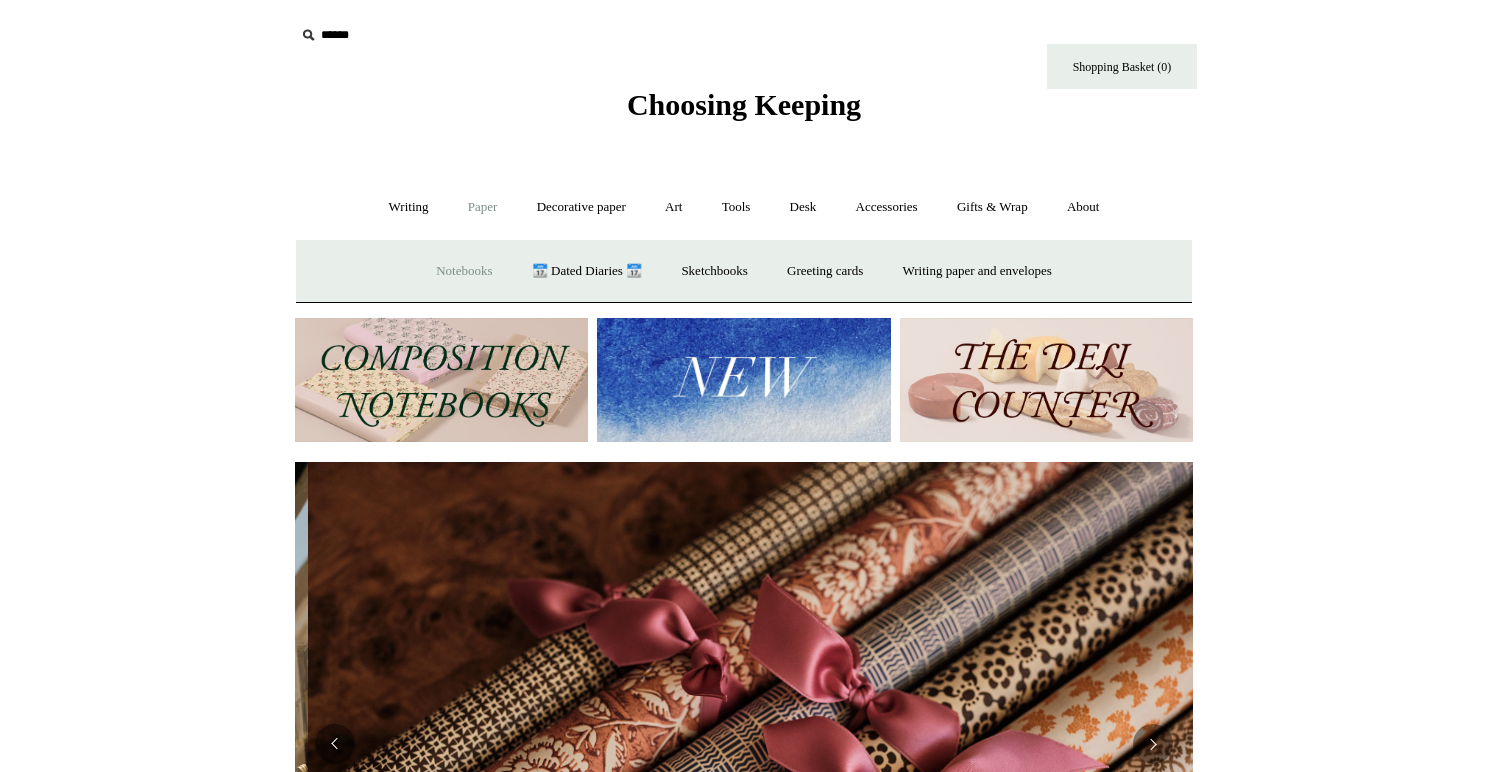 scroll, scrollTop: 0, scrollLeft: 1796, axis: horizontal 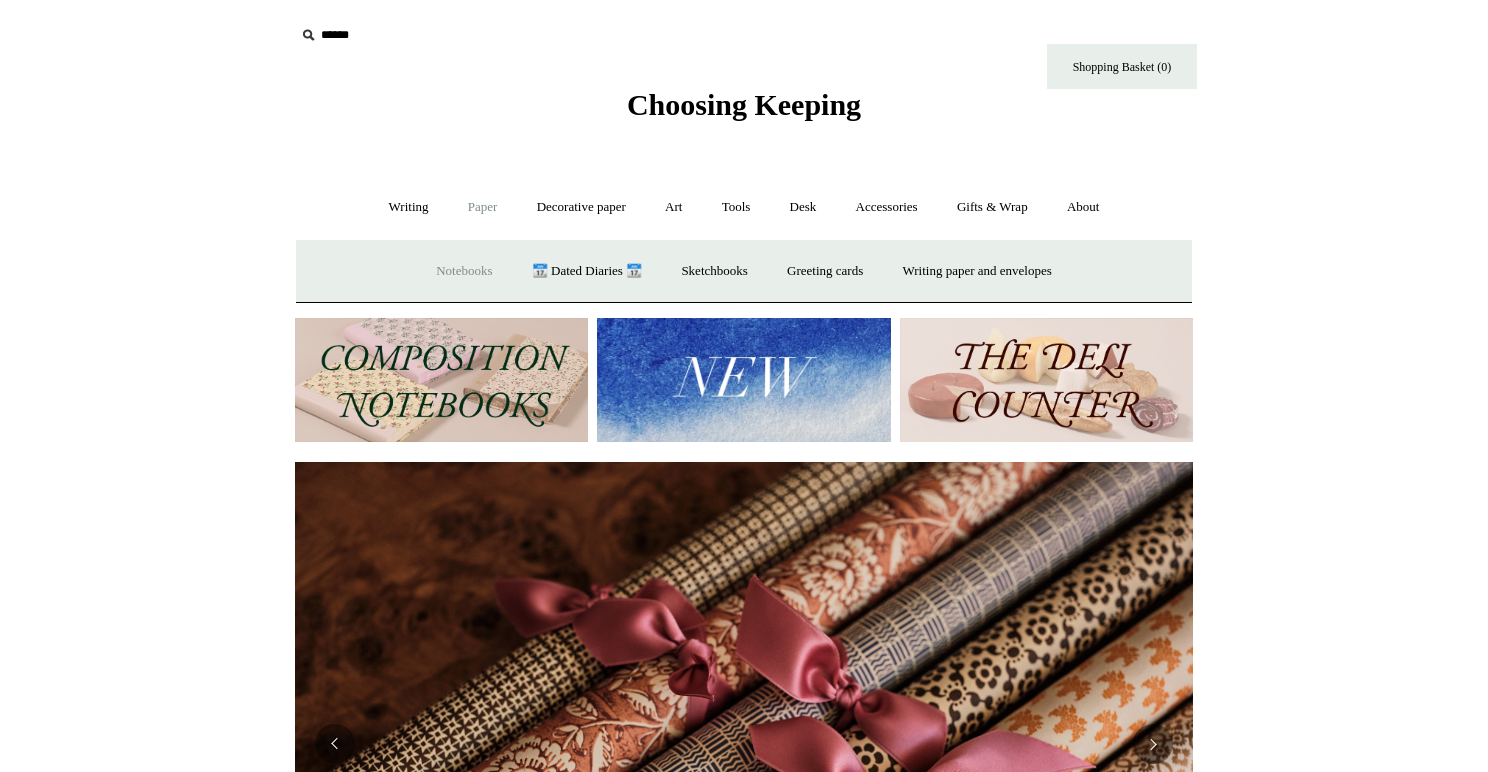 click on "Notebooks +" at bounding box center (464, 271) 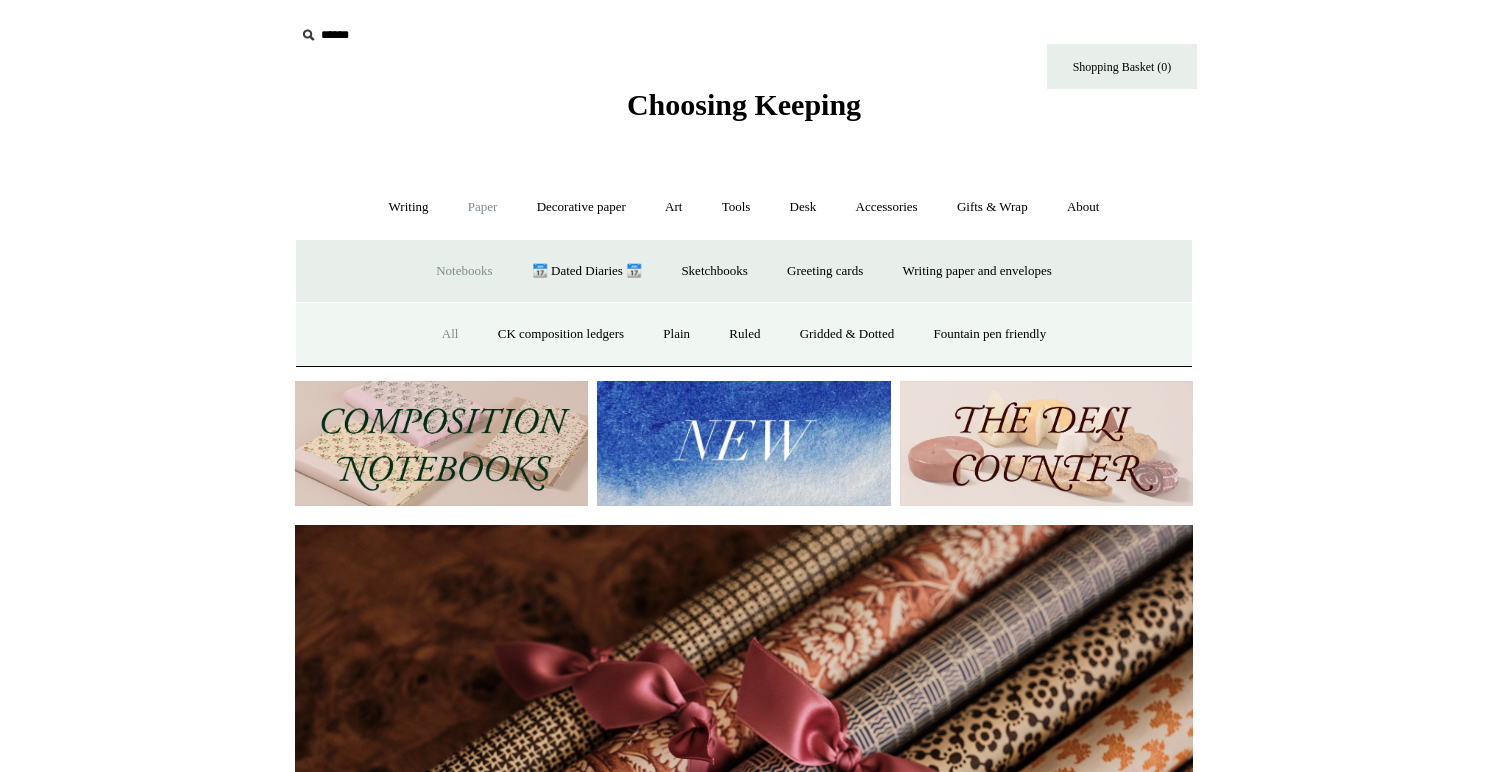 click on "All" at bounding box center [450, 334] 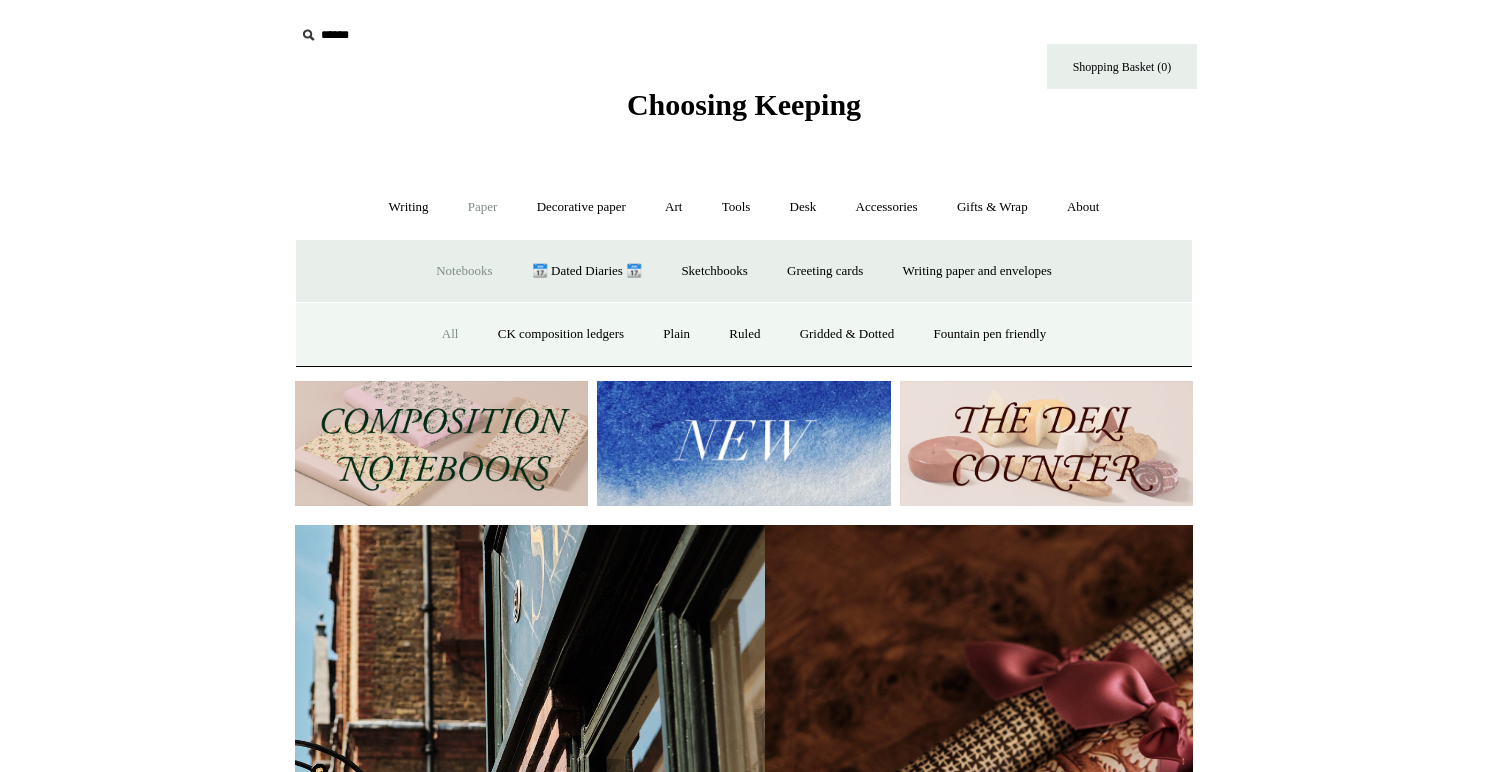 scroll, scrollTop: 0, scrollLeft: 692, axis: horizontal 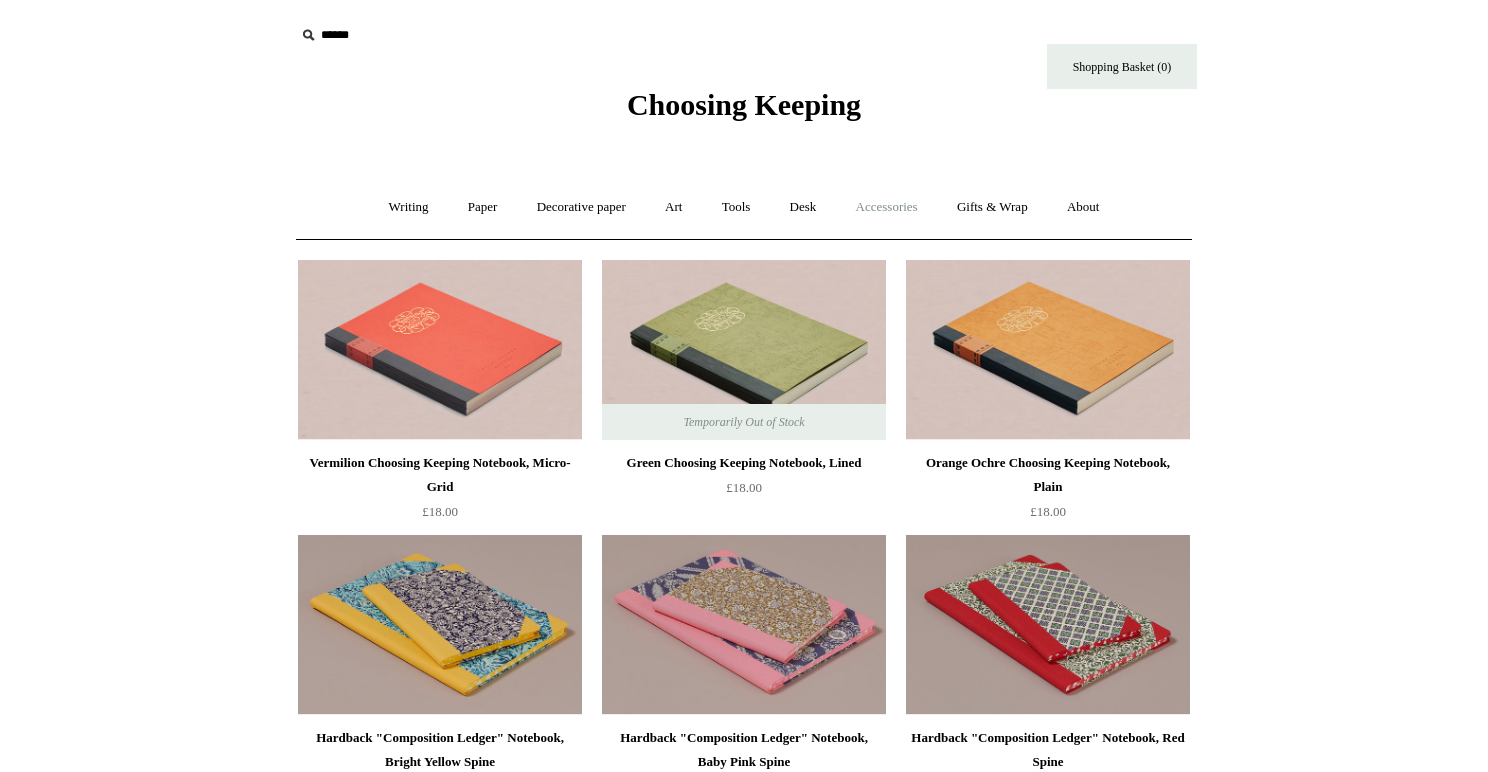 click on "Accessories +" at bounding box center (887, 207) 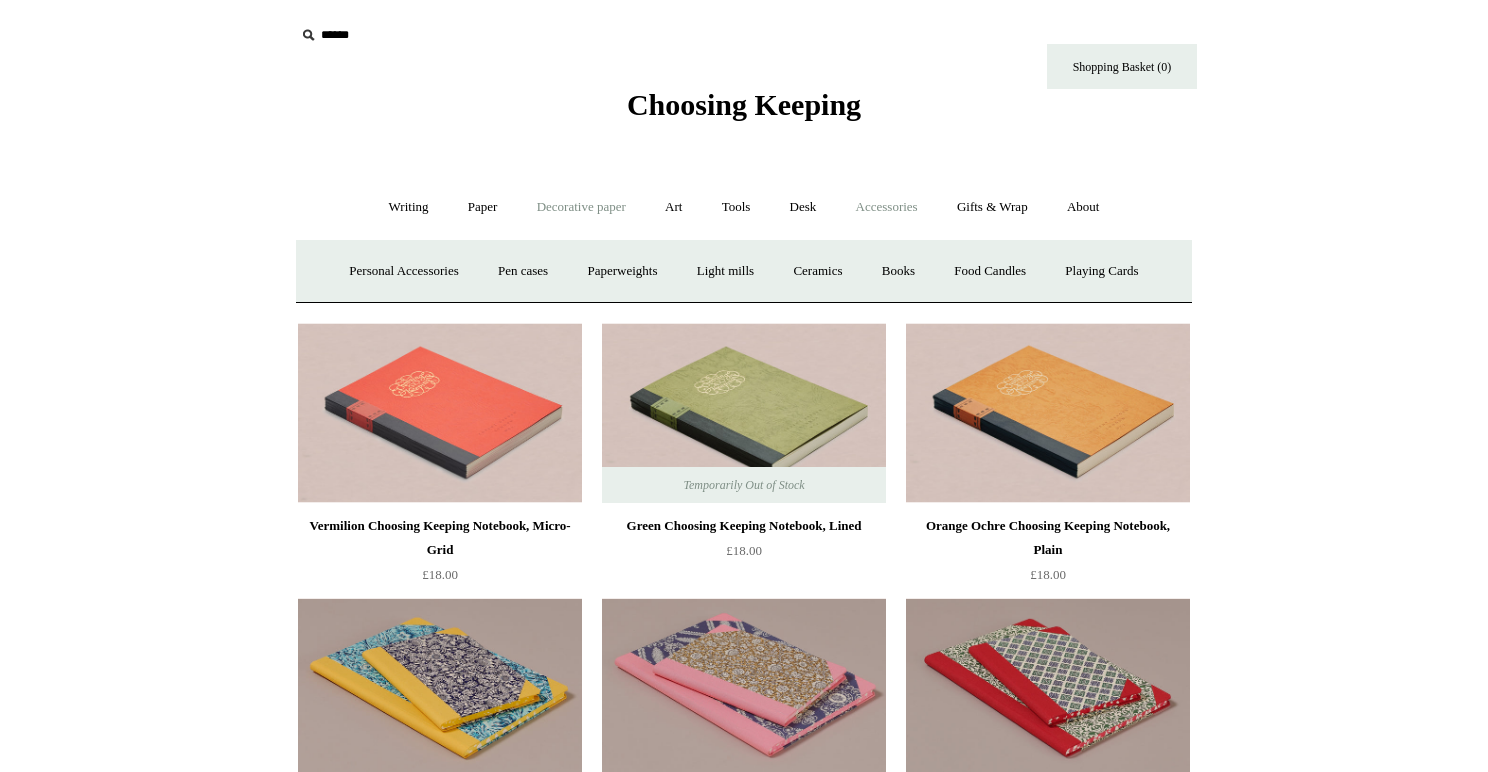 click on "Decorative paper +" at bounding box center (581, 207) 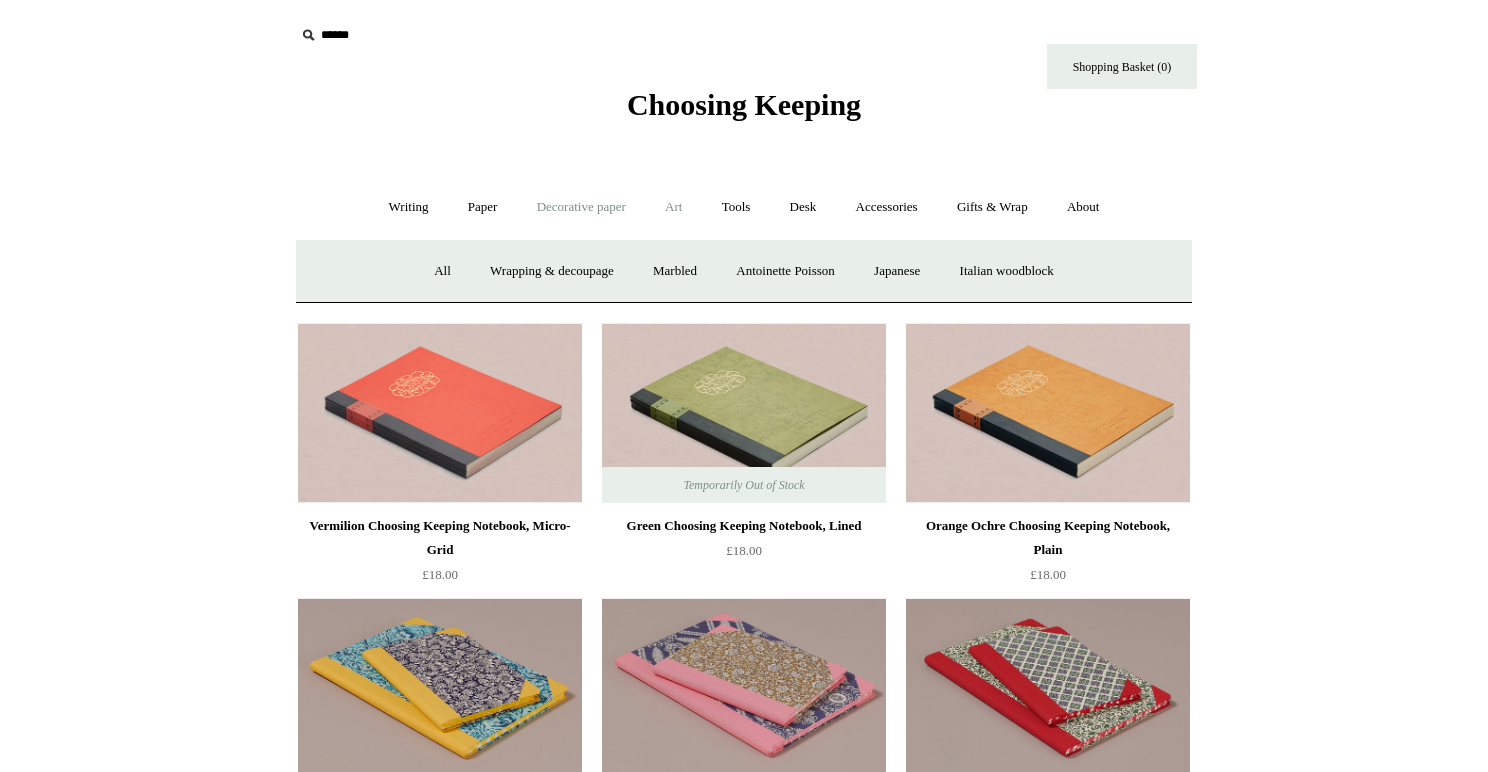 click on "Art +" at bounding box center [673, 207] 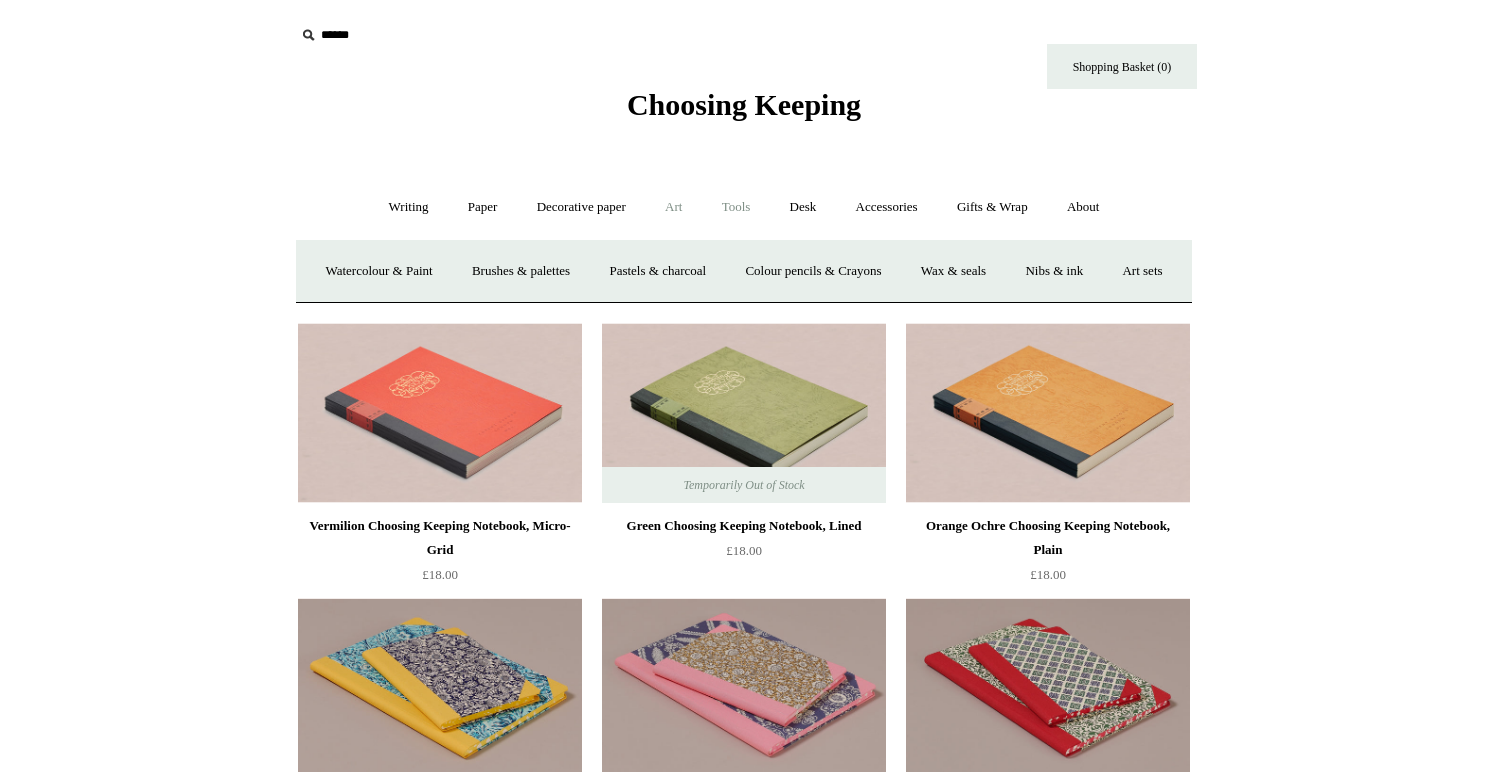 click on "Tools +" at bounding box center [736, 207] 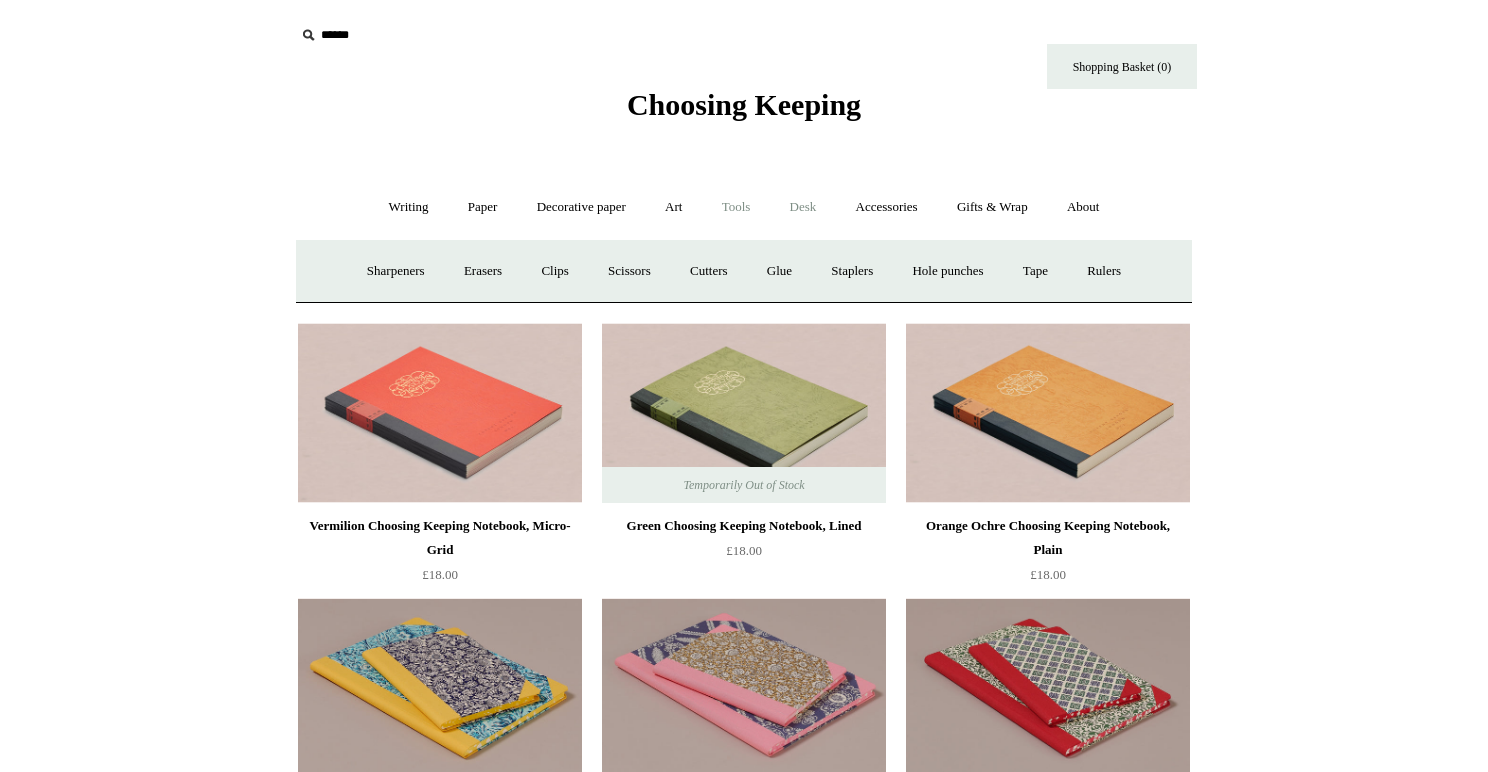 click on "Desk +" at bounding box center [803, 207] 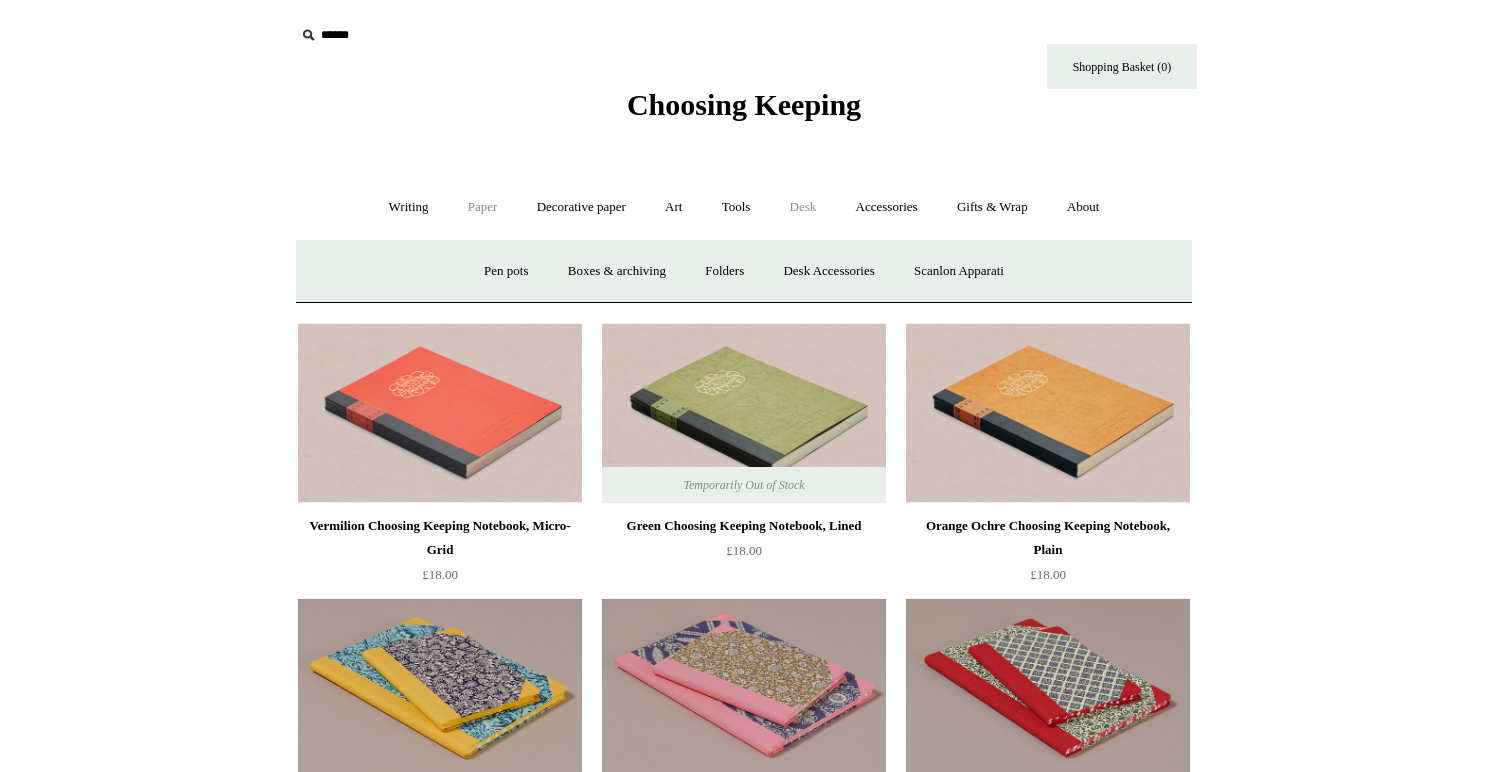 click on "Paper +" at bounding box center (483, 207) 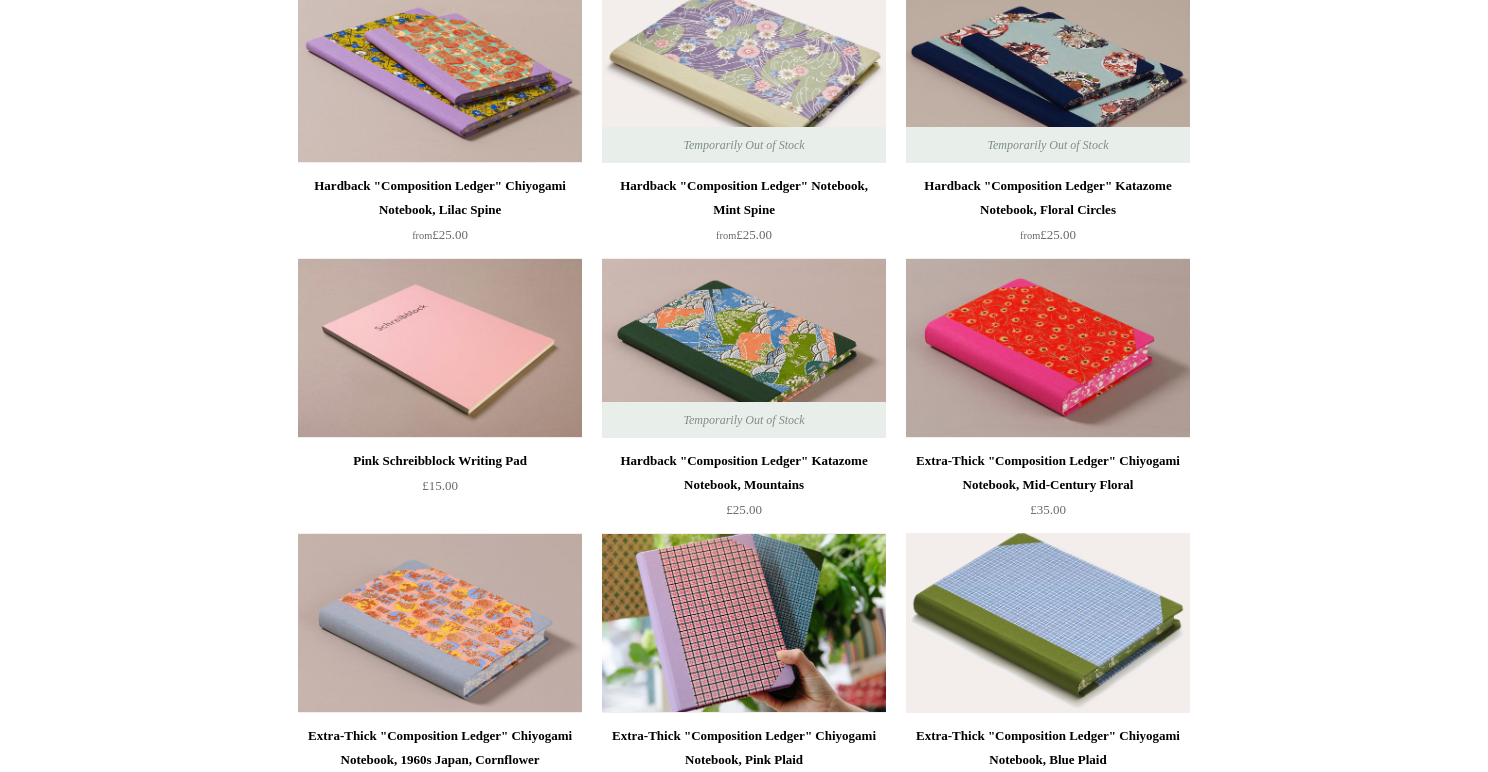 scroll, scrollTop: 1445, scrollLeft: 0, axis: vertical 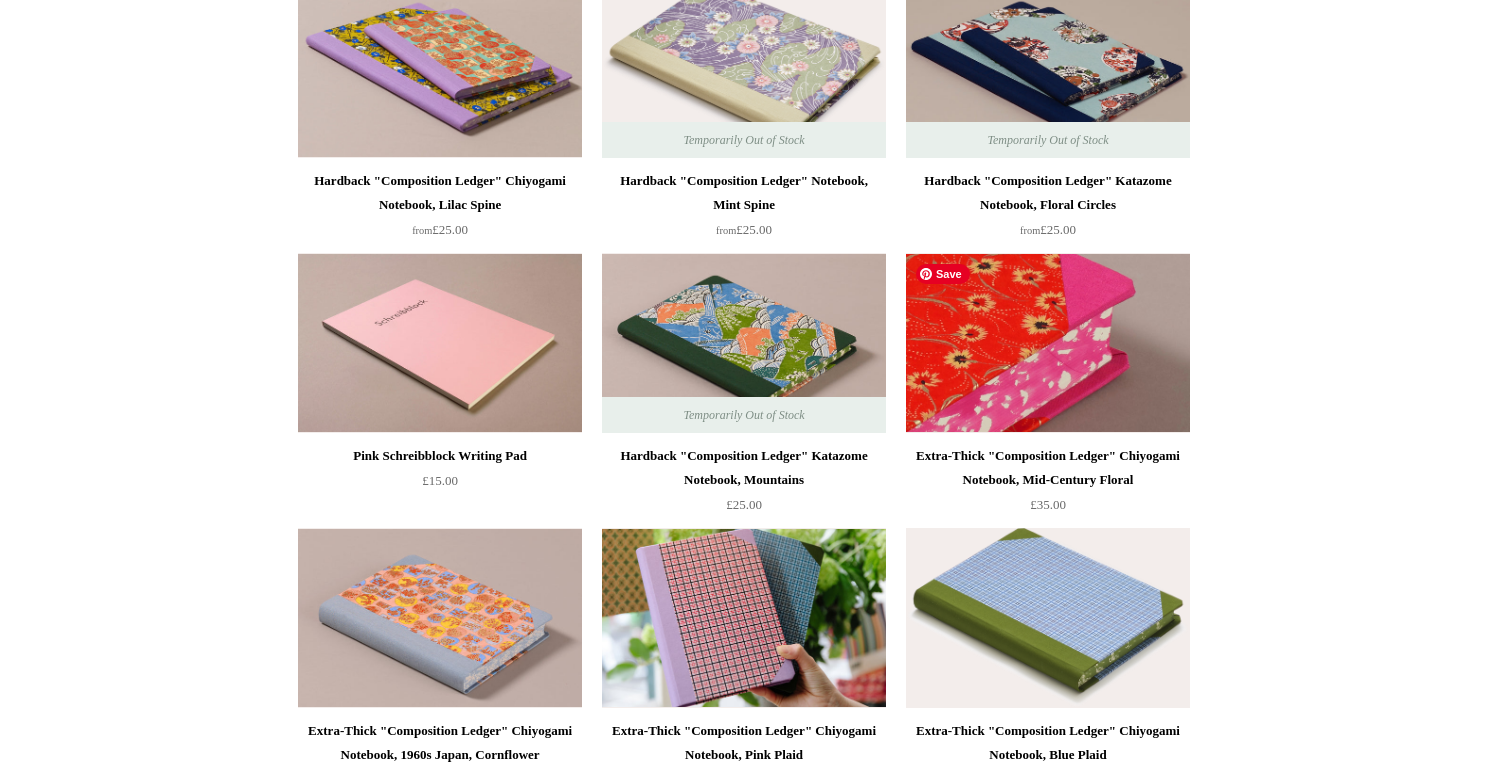 click at bounding box center (1048, 343) 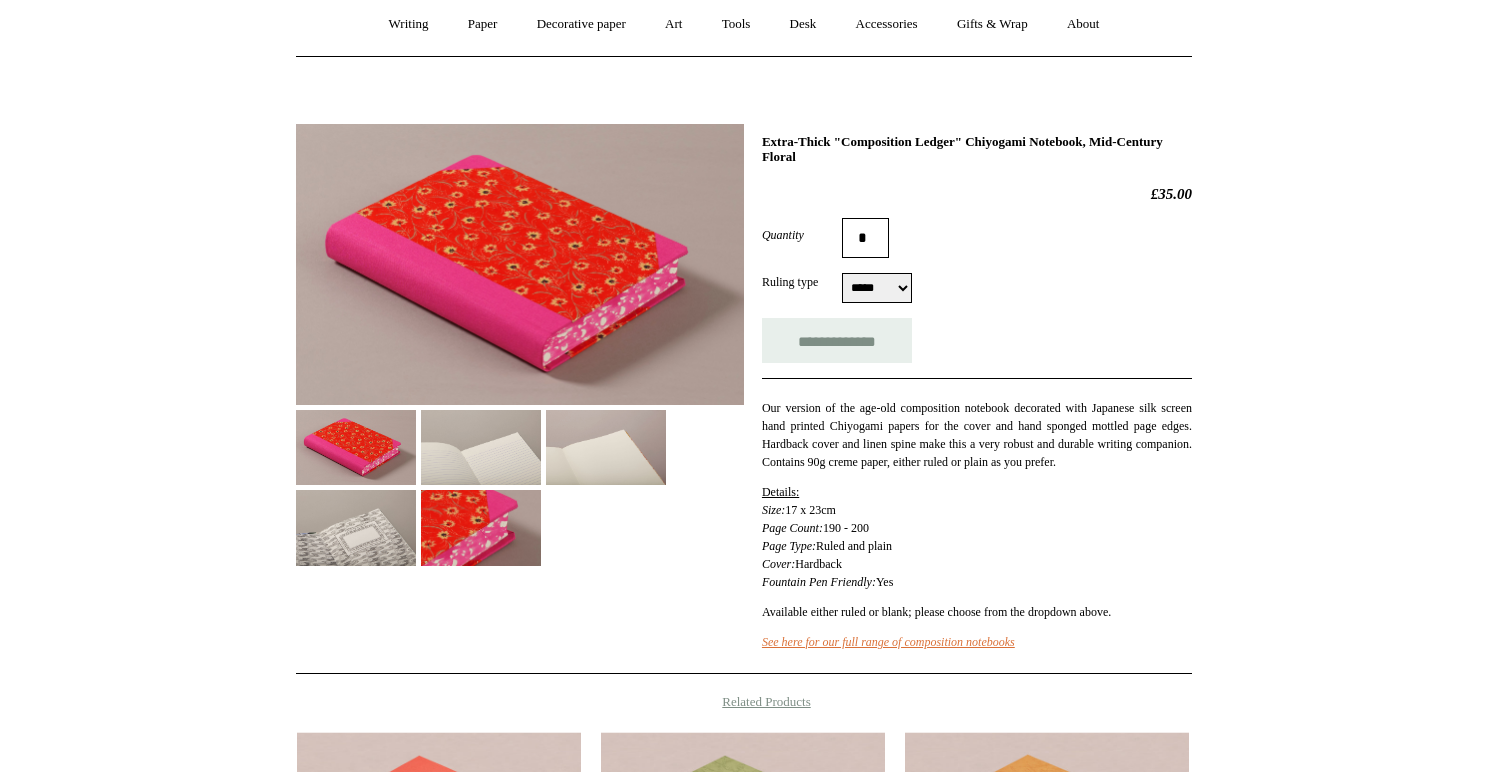 scroll, scrollTop: 185, scrollLeft: 0, axis: vertical 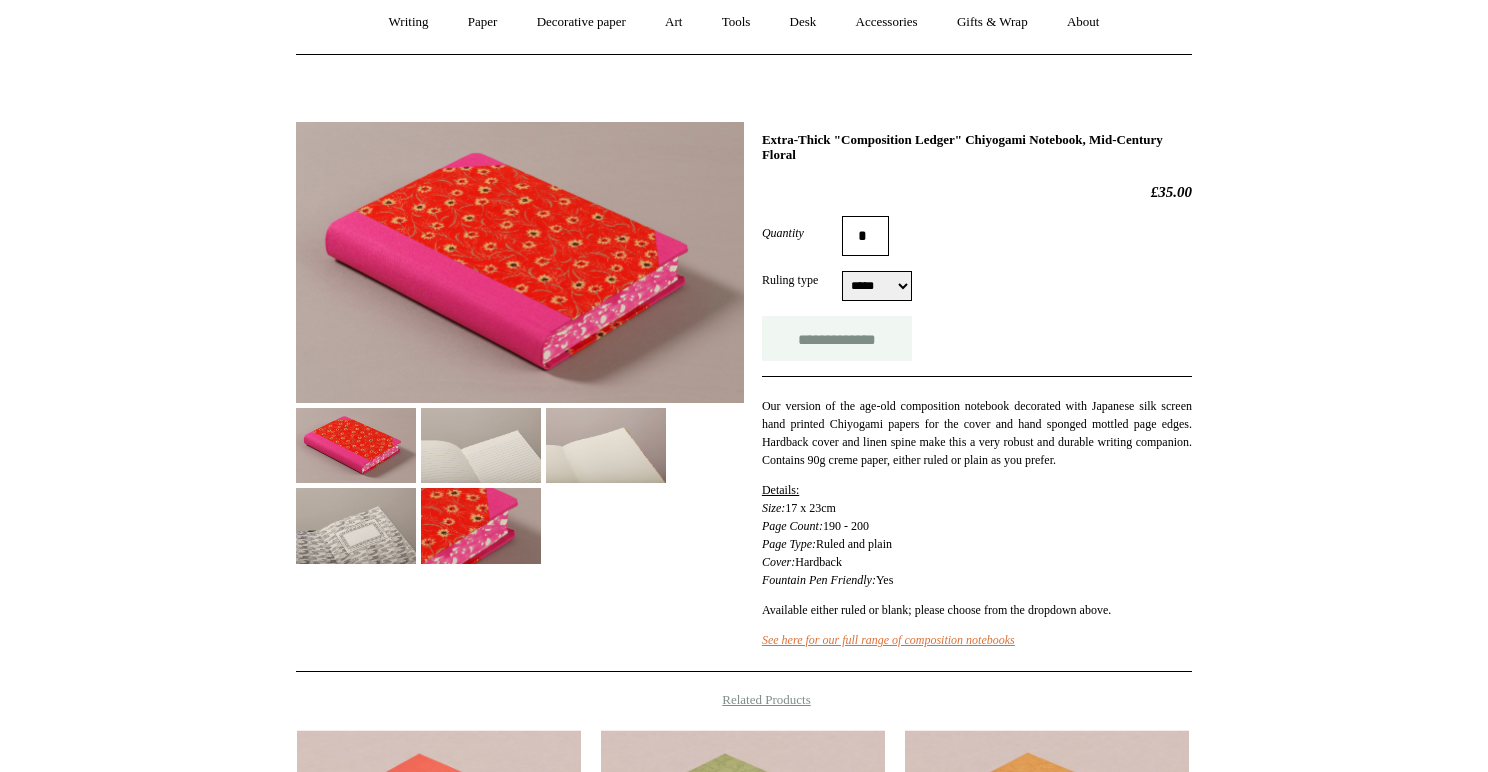 click on "**********" at bounding box center (837, 338) 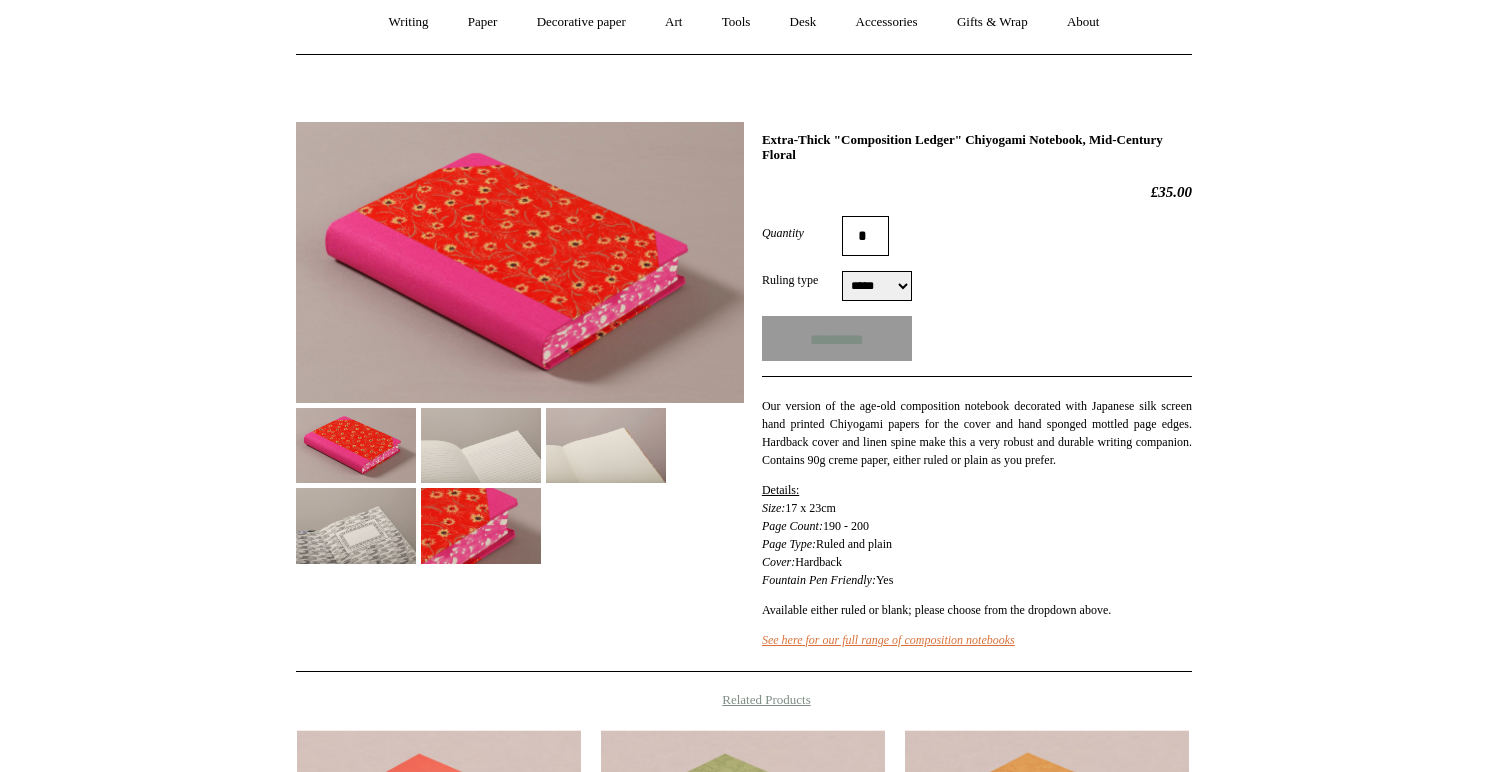 type on "**********" 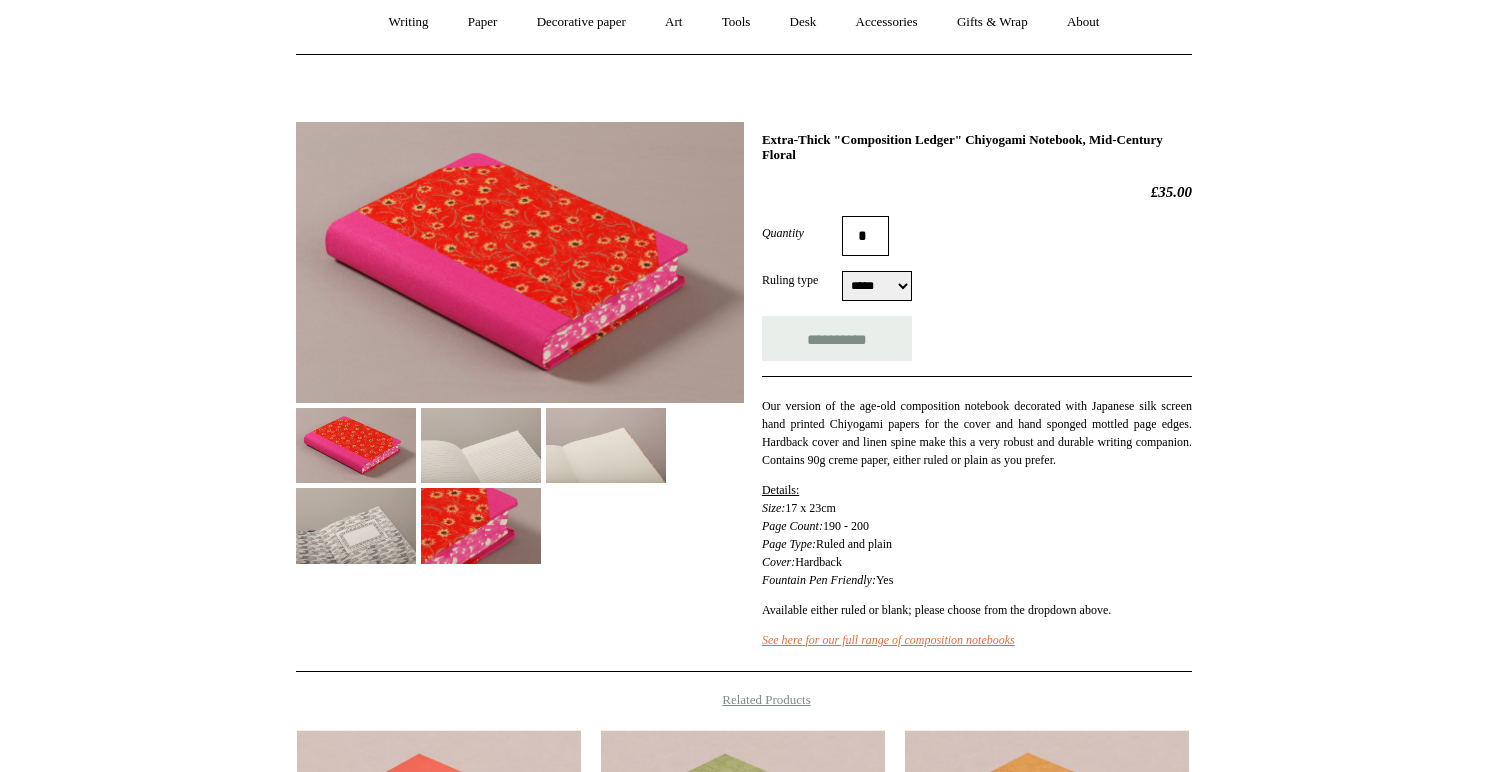 click on "***** *****" at bounding box center (877, 286) 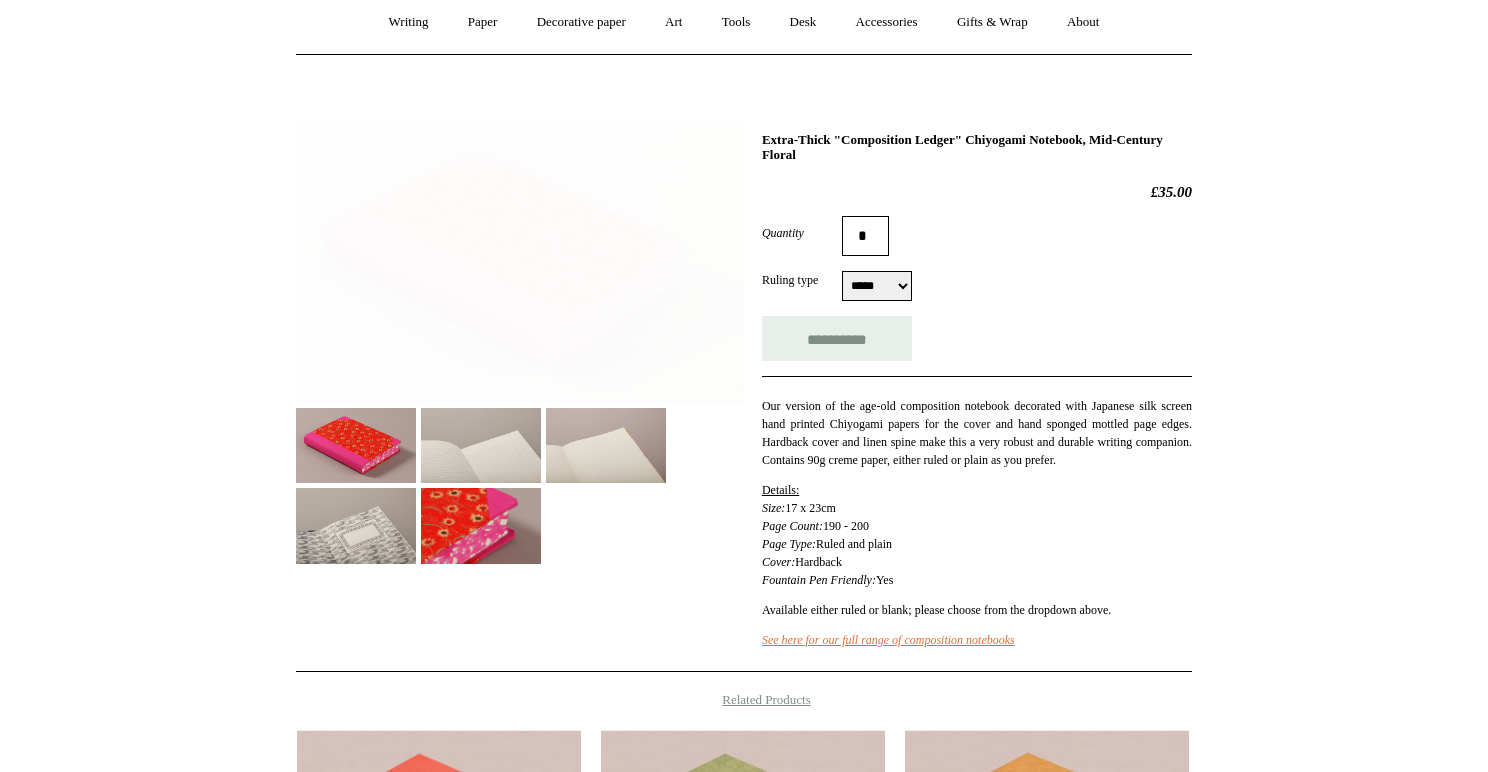type on "**********" 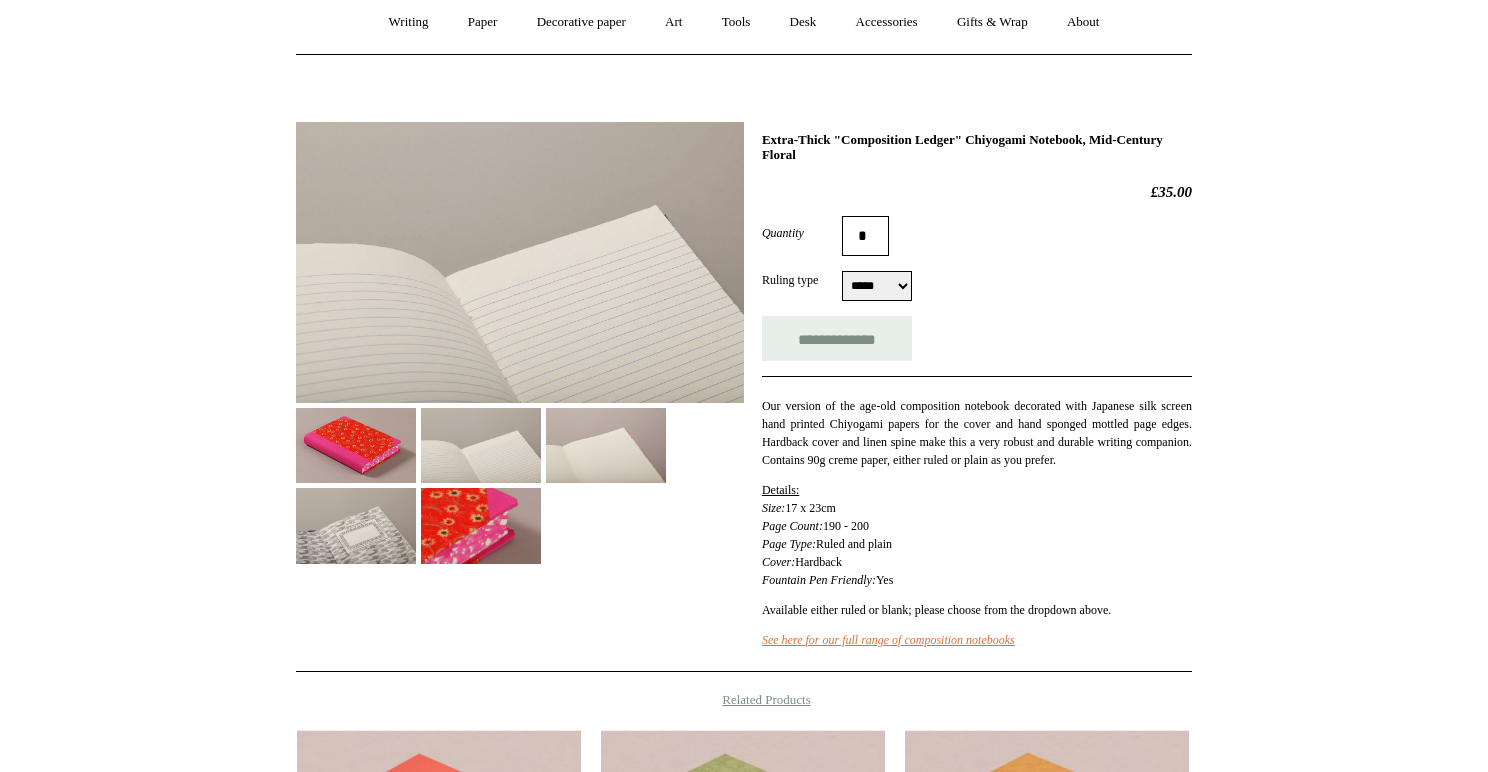 click at bounding box center (606, 445) 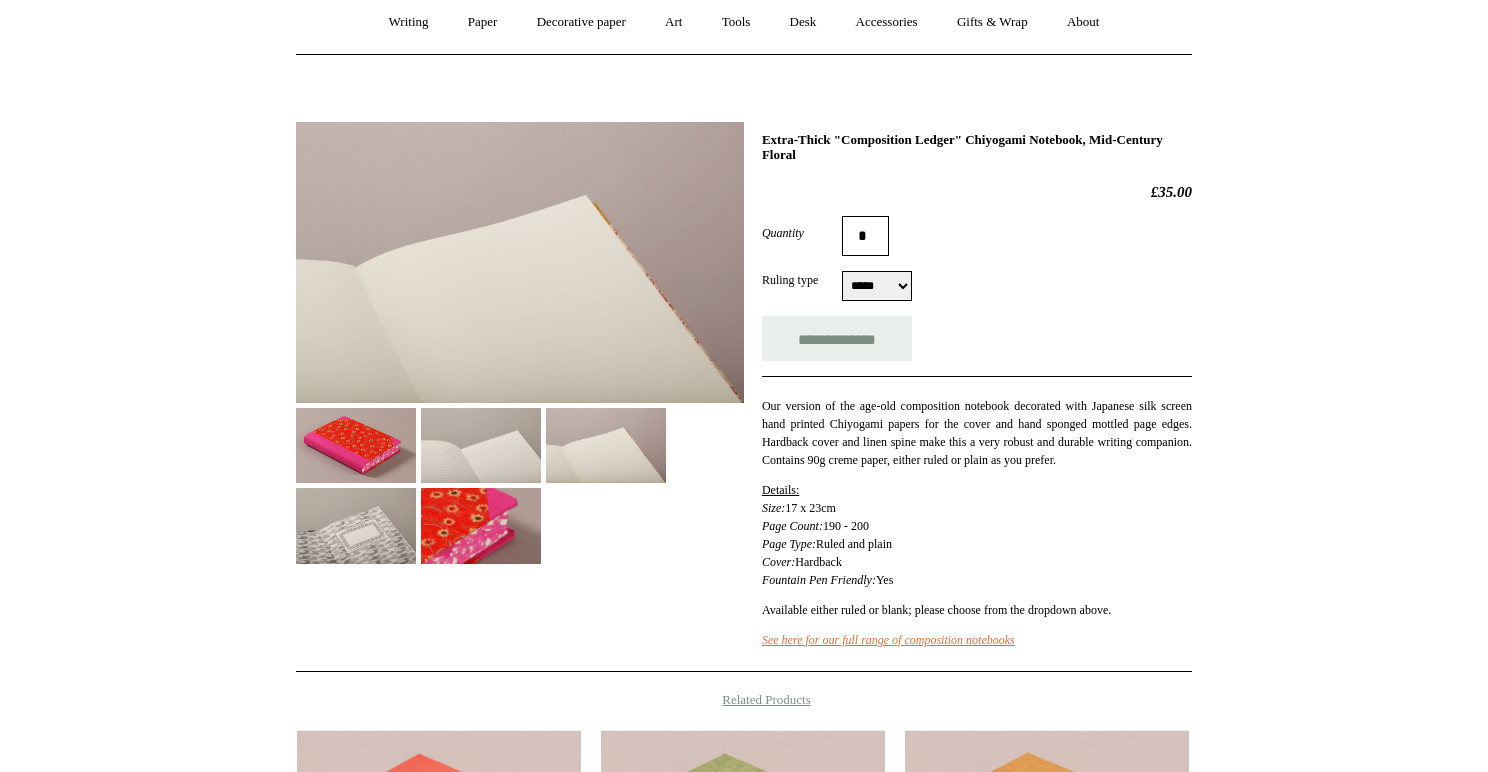 click at bounding box center (356, 525) 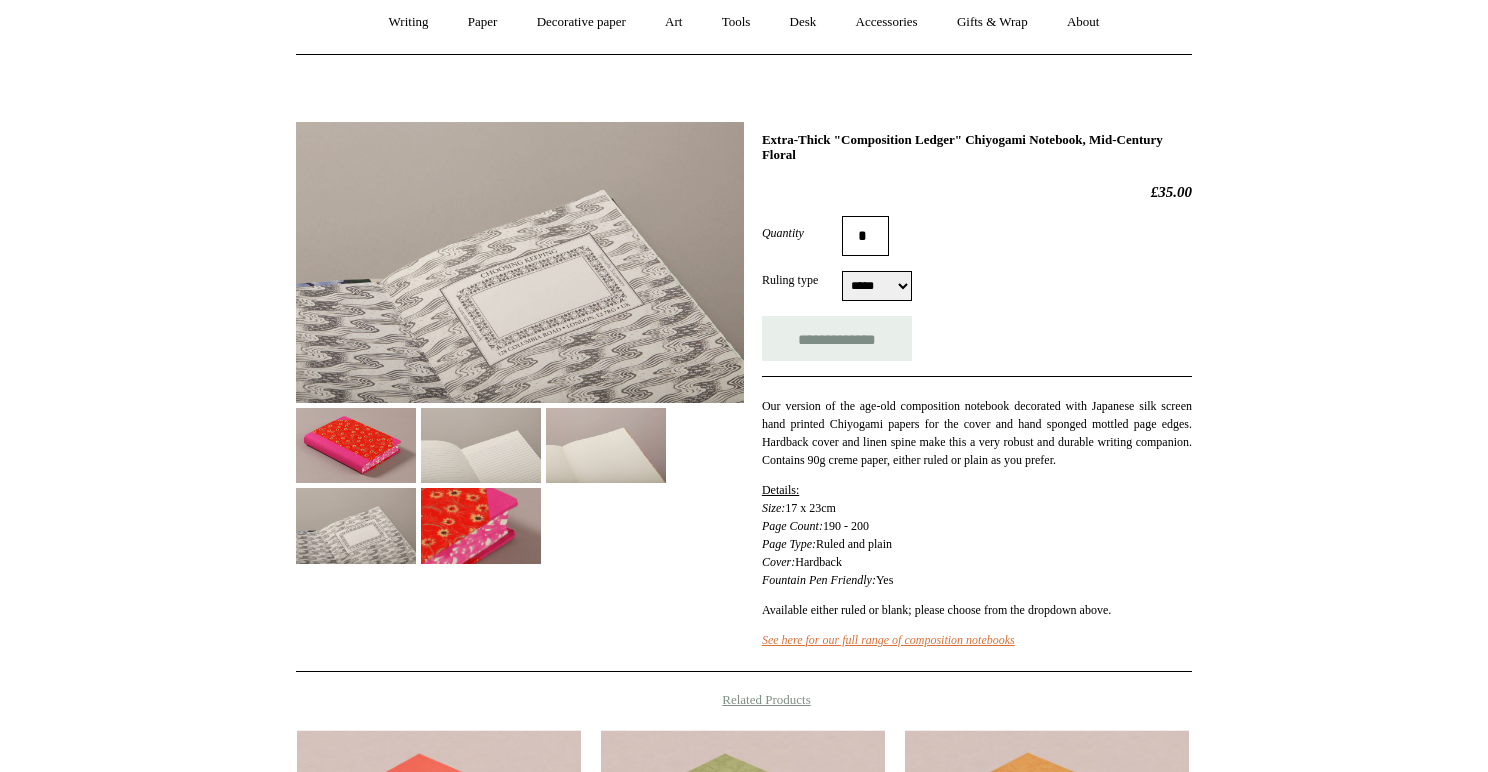 click at bounding box center (481, 525) 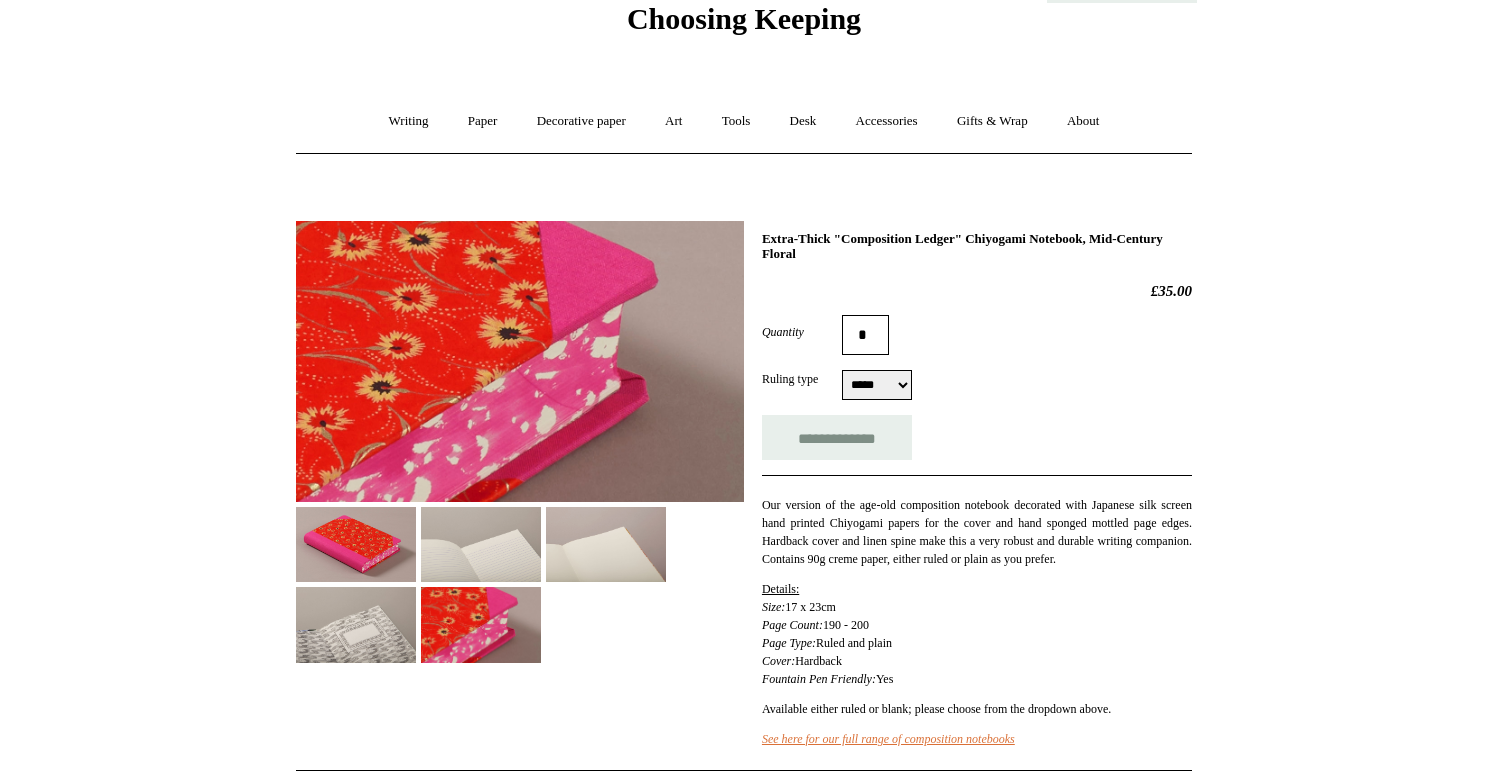 scroll, scrollTop: 0, scrollLeft: 0, axis: both 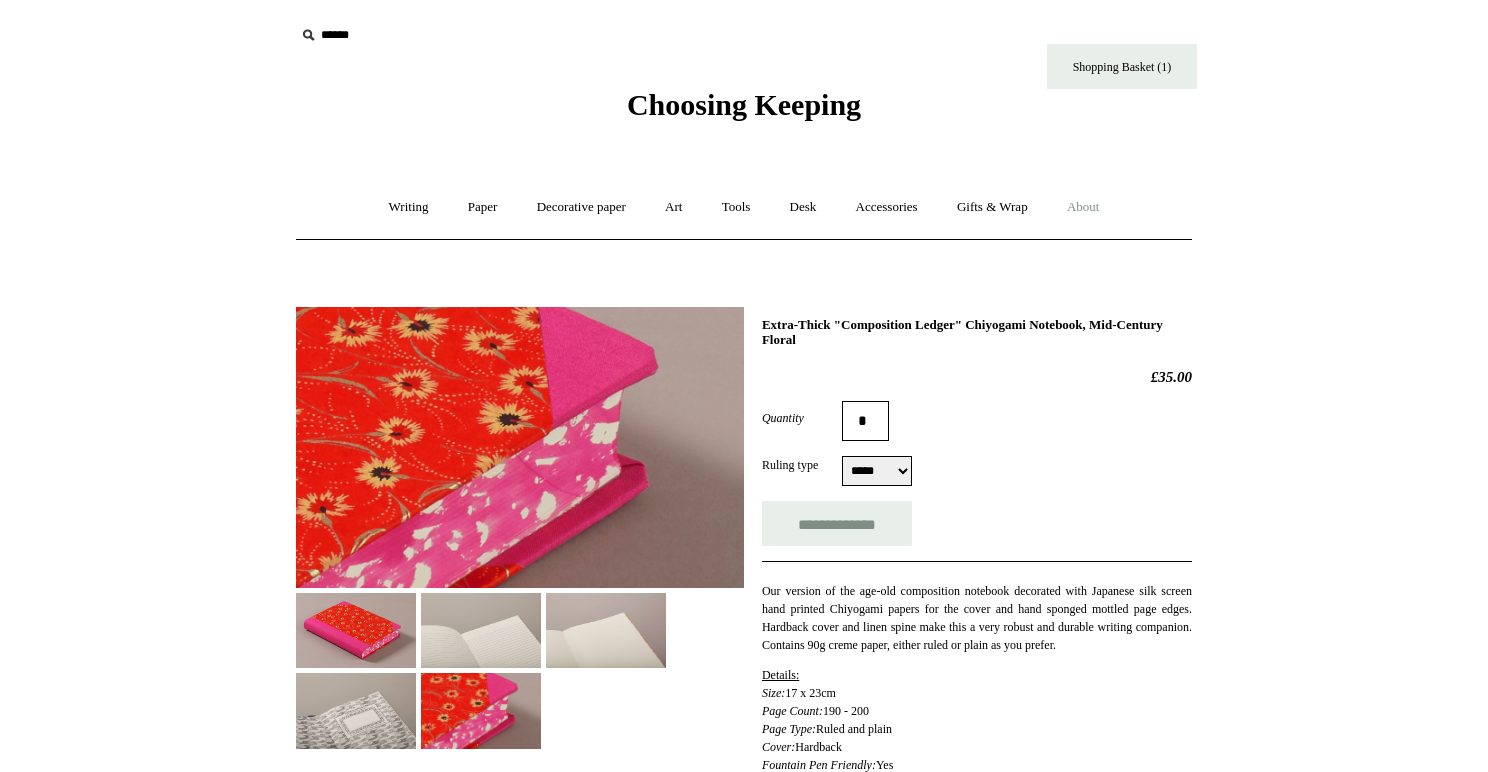 click on "About +" at bounding box center [1083, 207] 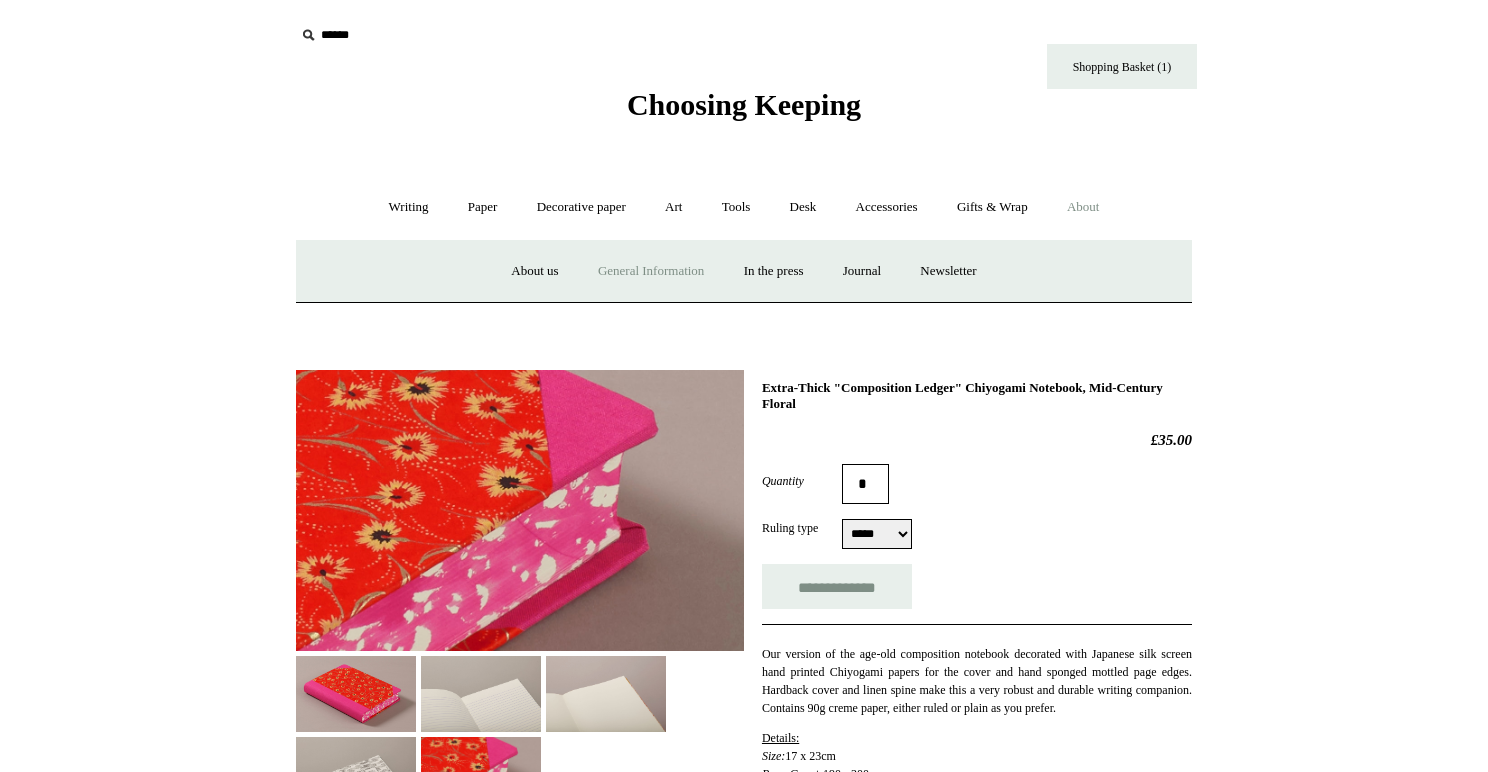 click on "General Information" at bounding box center (651, 271) 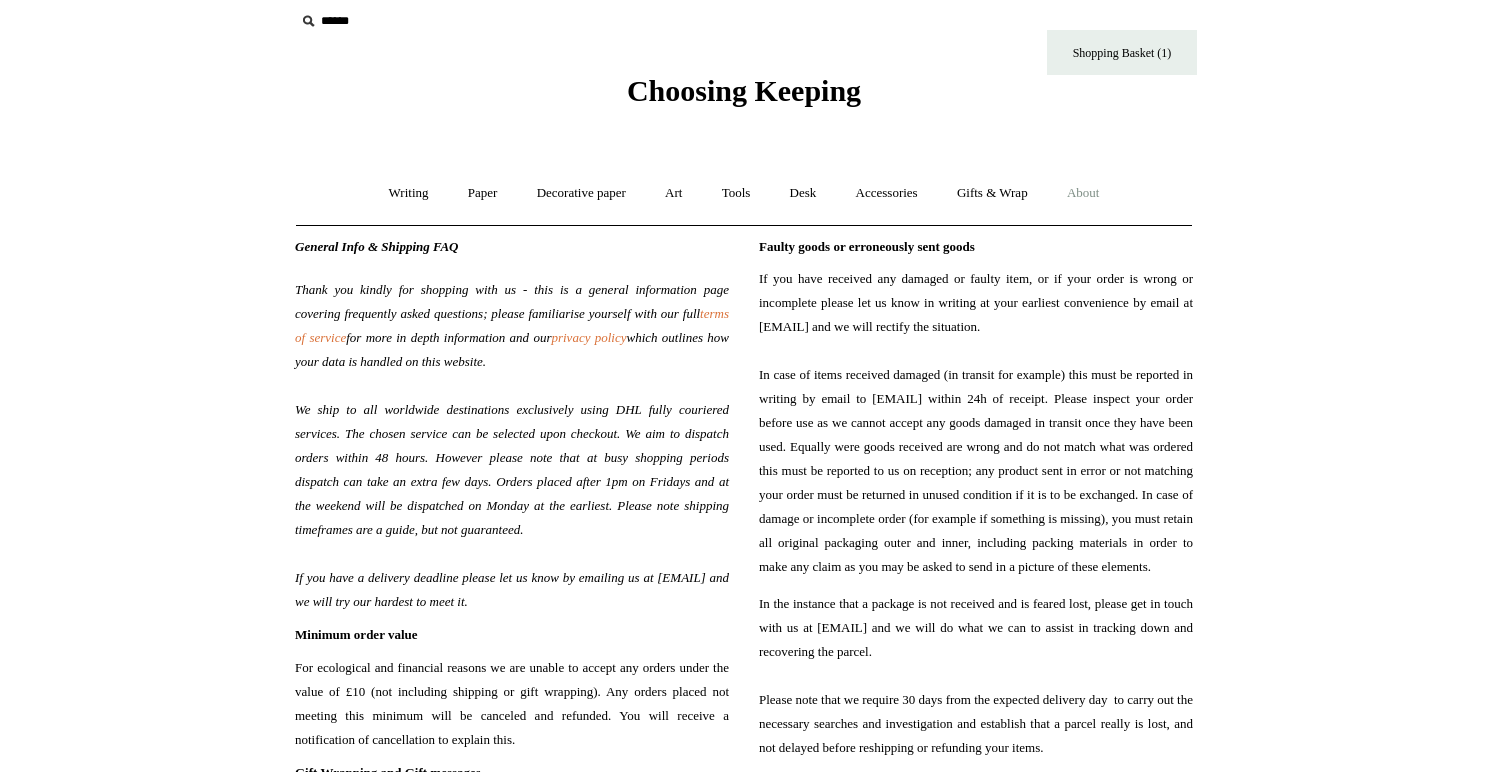 scroll, scrollTop: 0, scrollLeft: 0, axis: both 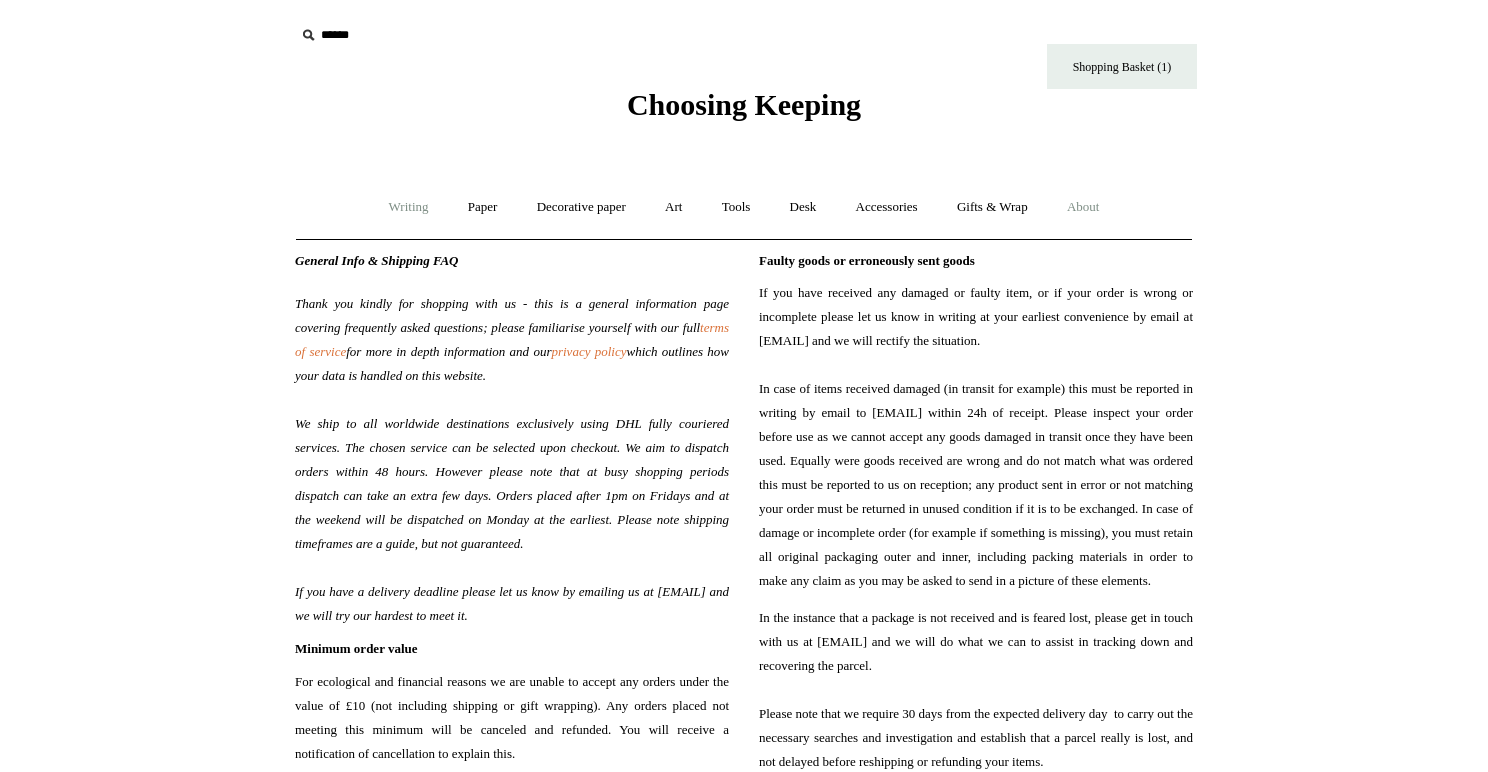 click on "Writing +" at bounding box center (409, 207) 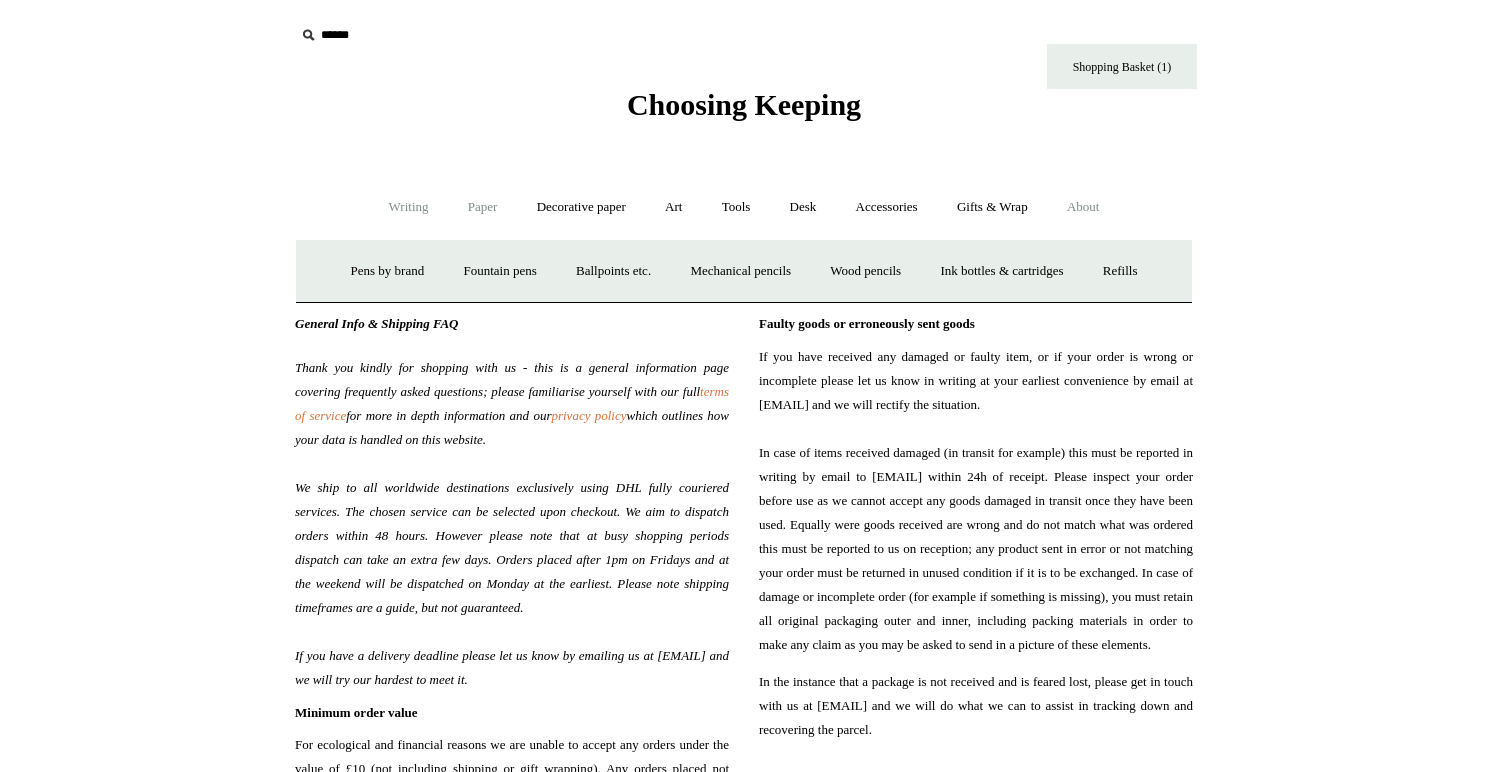 click on "Paper +" at bounding box center [483, 207] 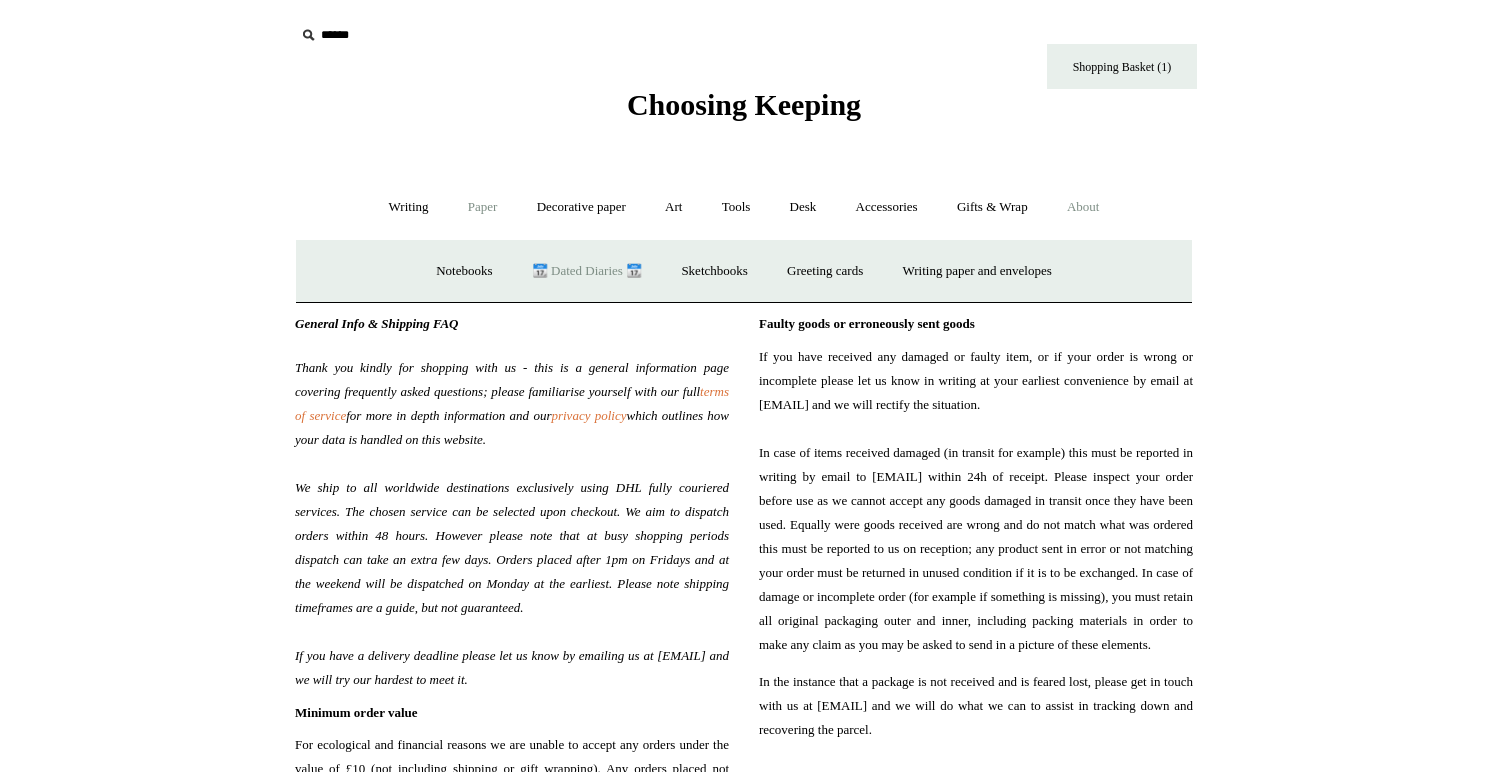 click on "📆 Dated Diaries 📆" at bounding box center [587, 271] 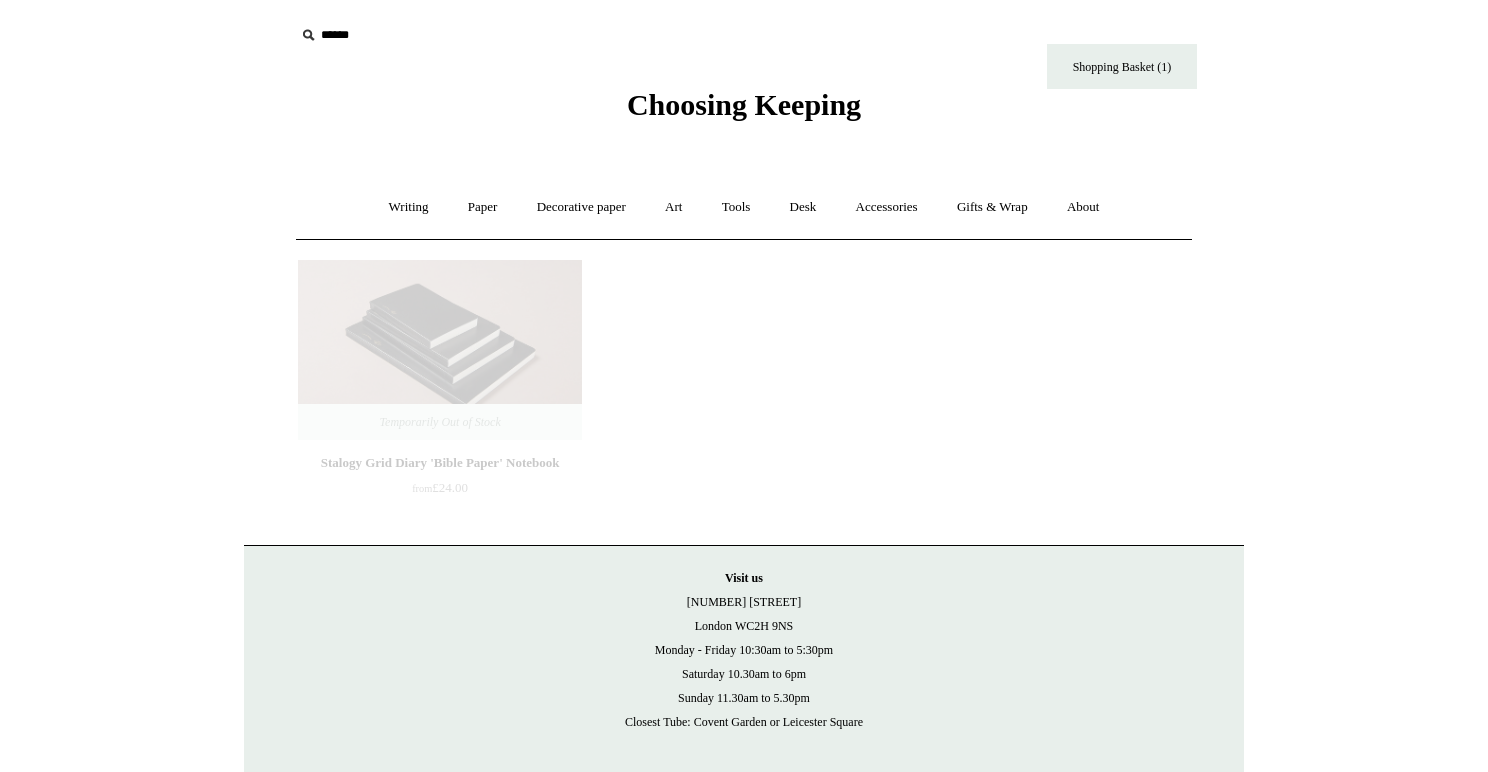 scroll, scrollTop: 0, scrollLeft: 0, axis: both 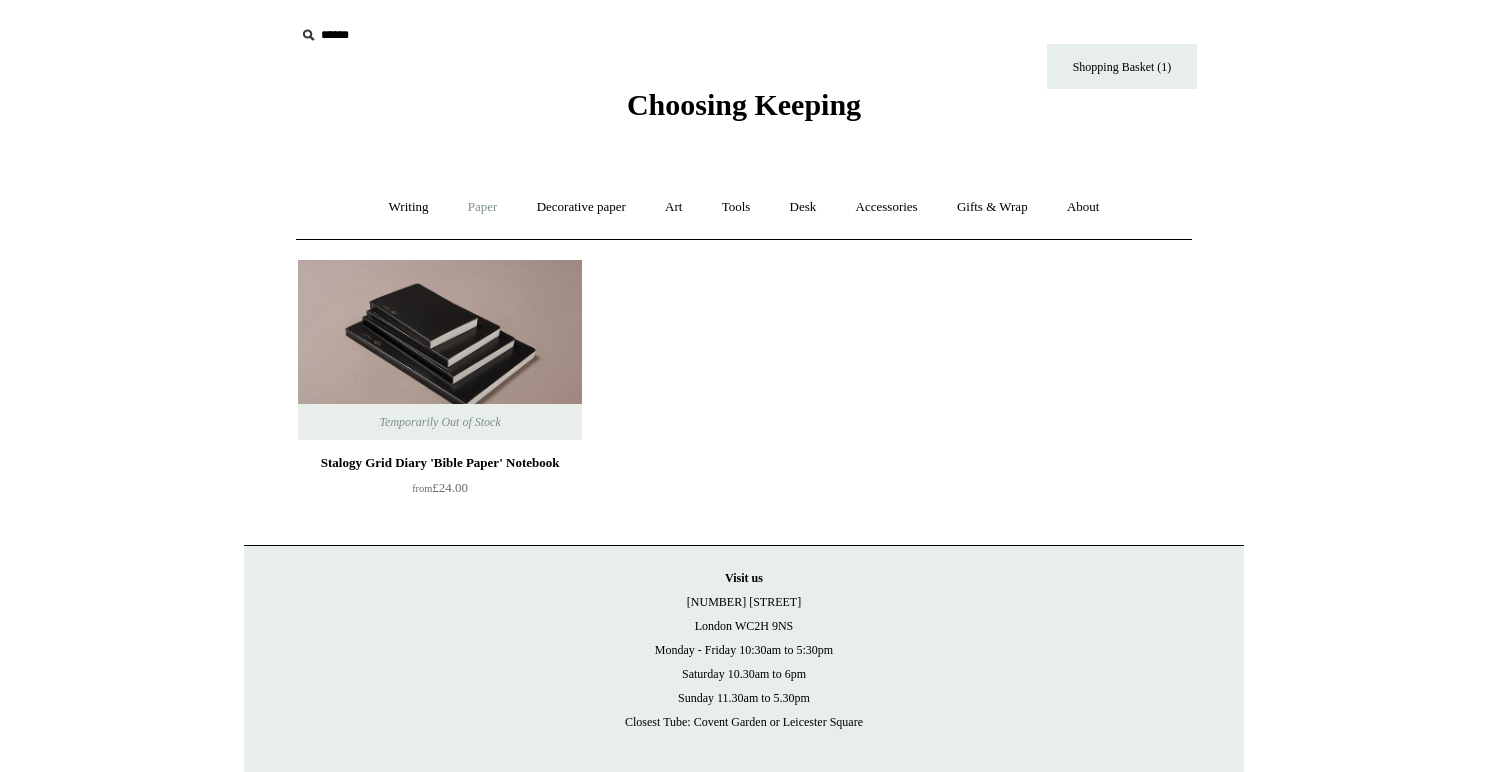 click on "Paper +" at bounding box center (483, 207) 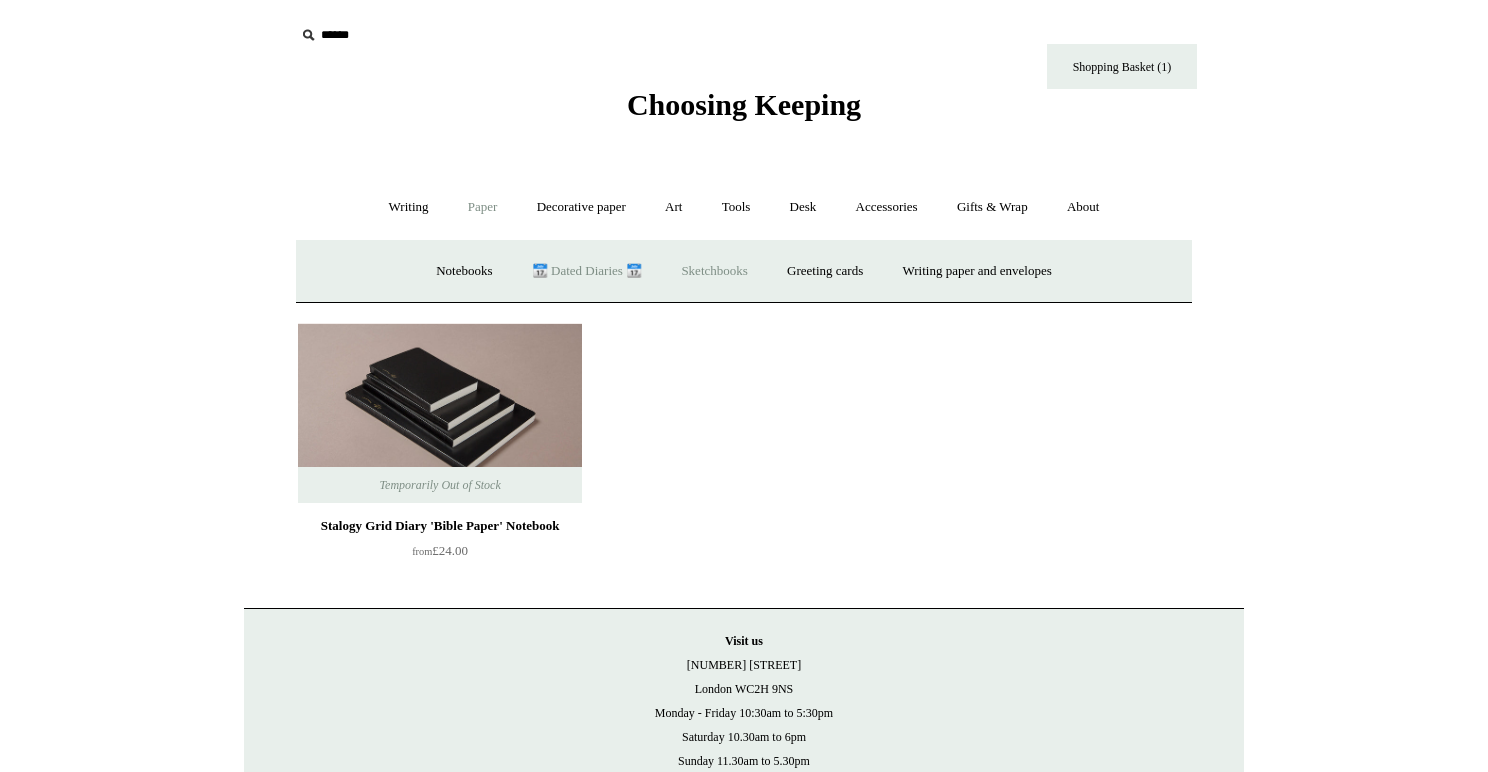 click on "Sketchbooks +" at bounding box center [714, 271] 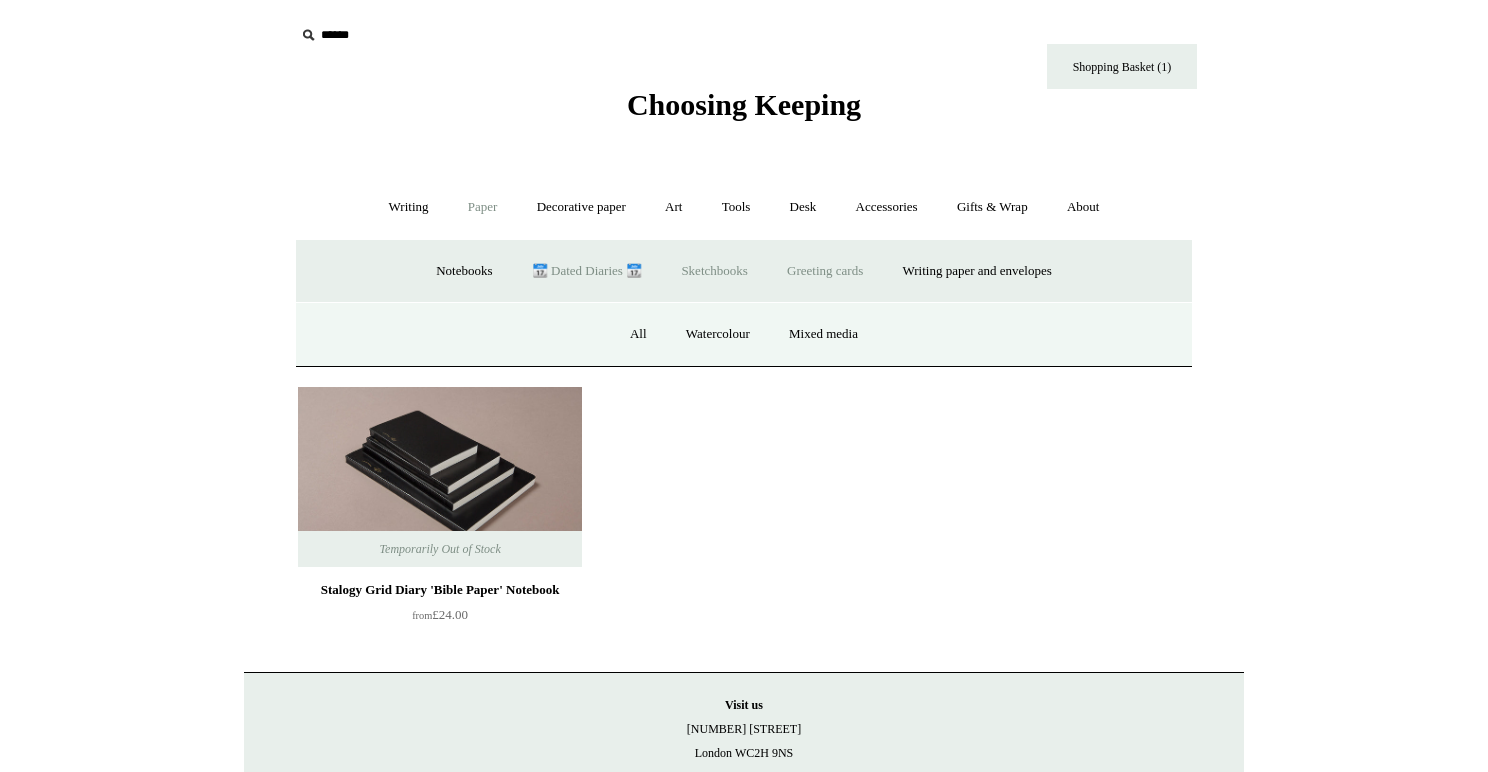 click on "Greeting cards +" at bounding box center (825, 271) 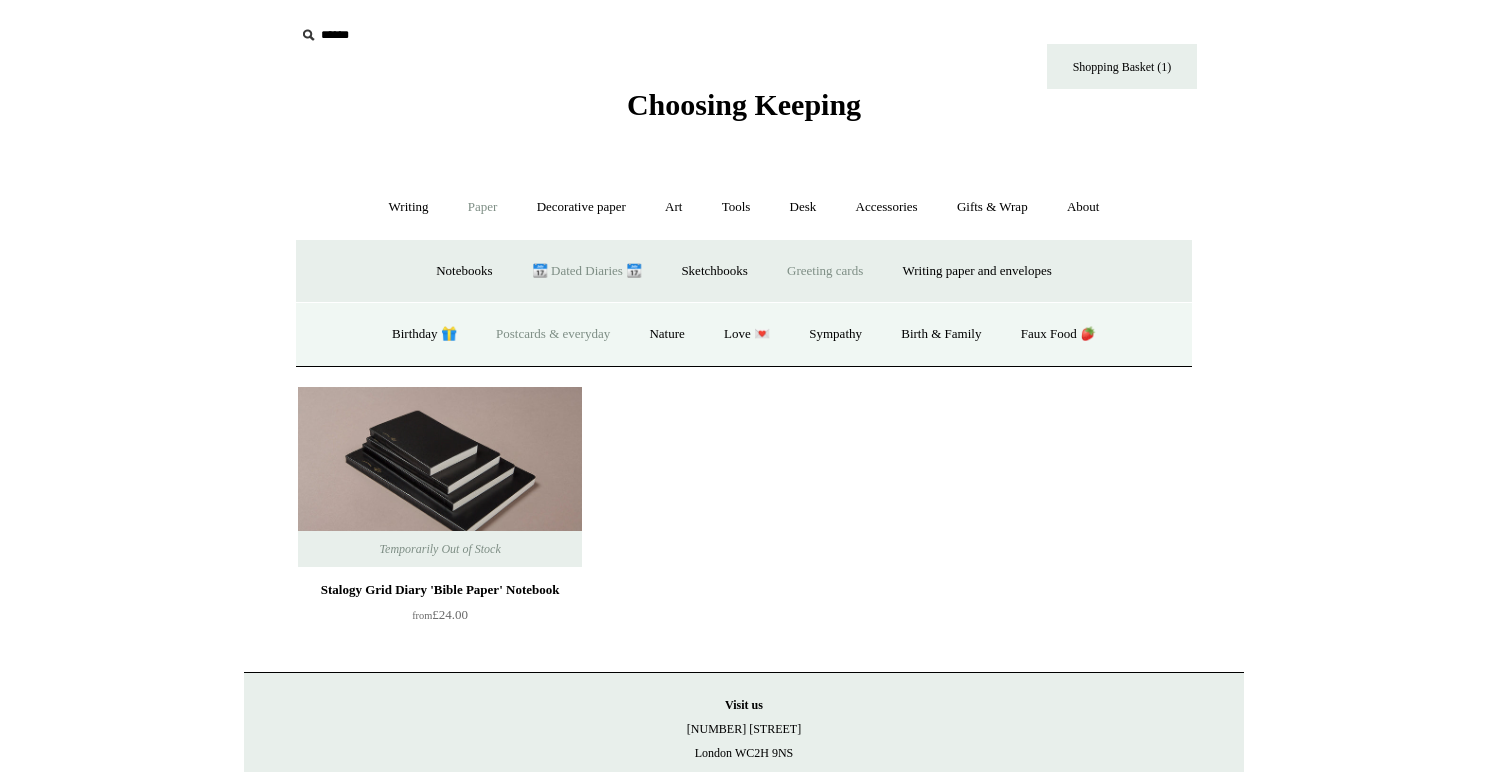 click on "Postcards & everyday" at bounding box center (553, 334) 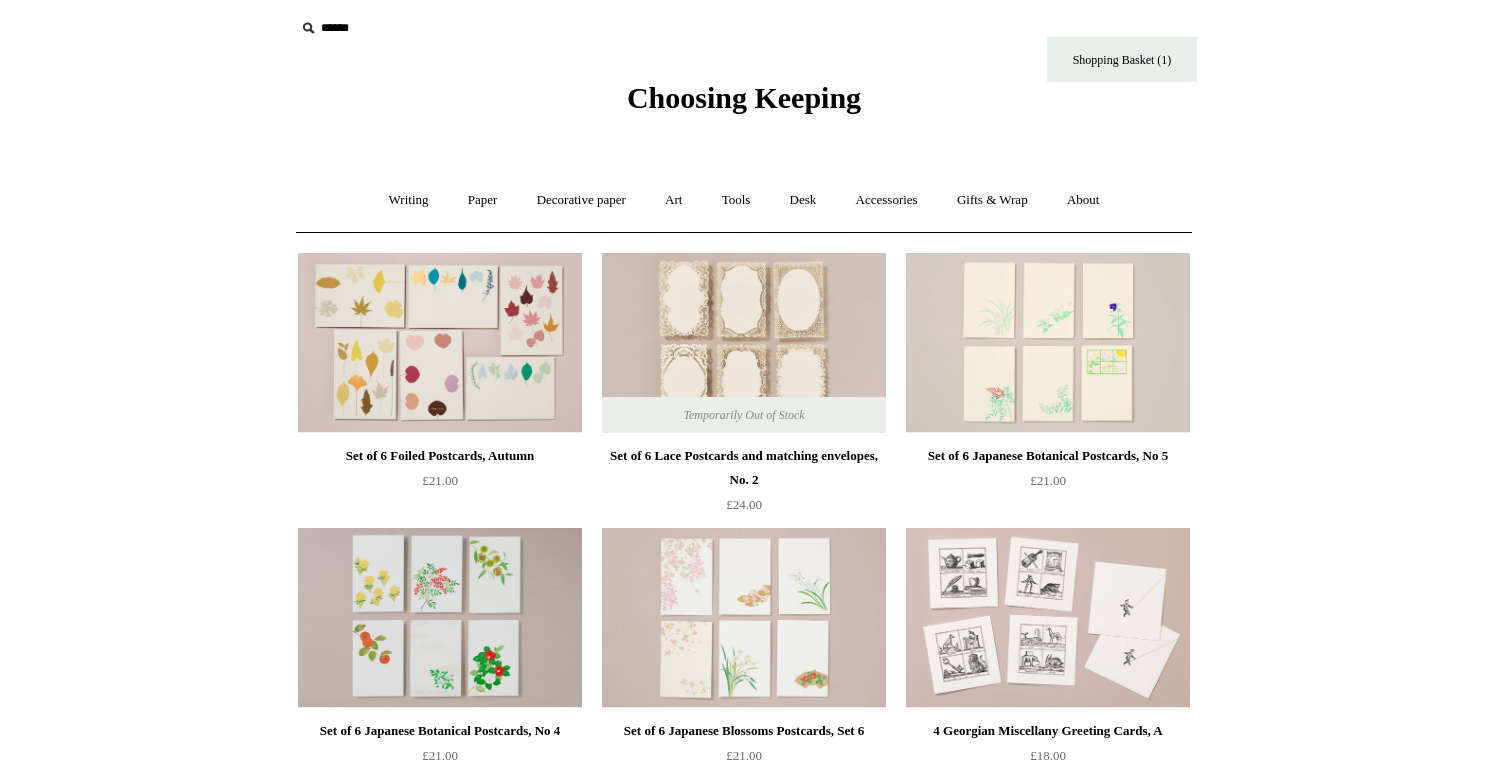 scroll, scrollTop: 0, scrollLeft: 0, axis: both 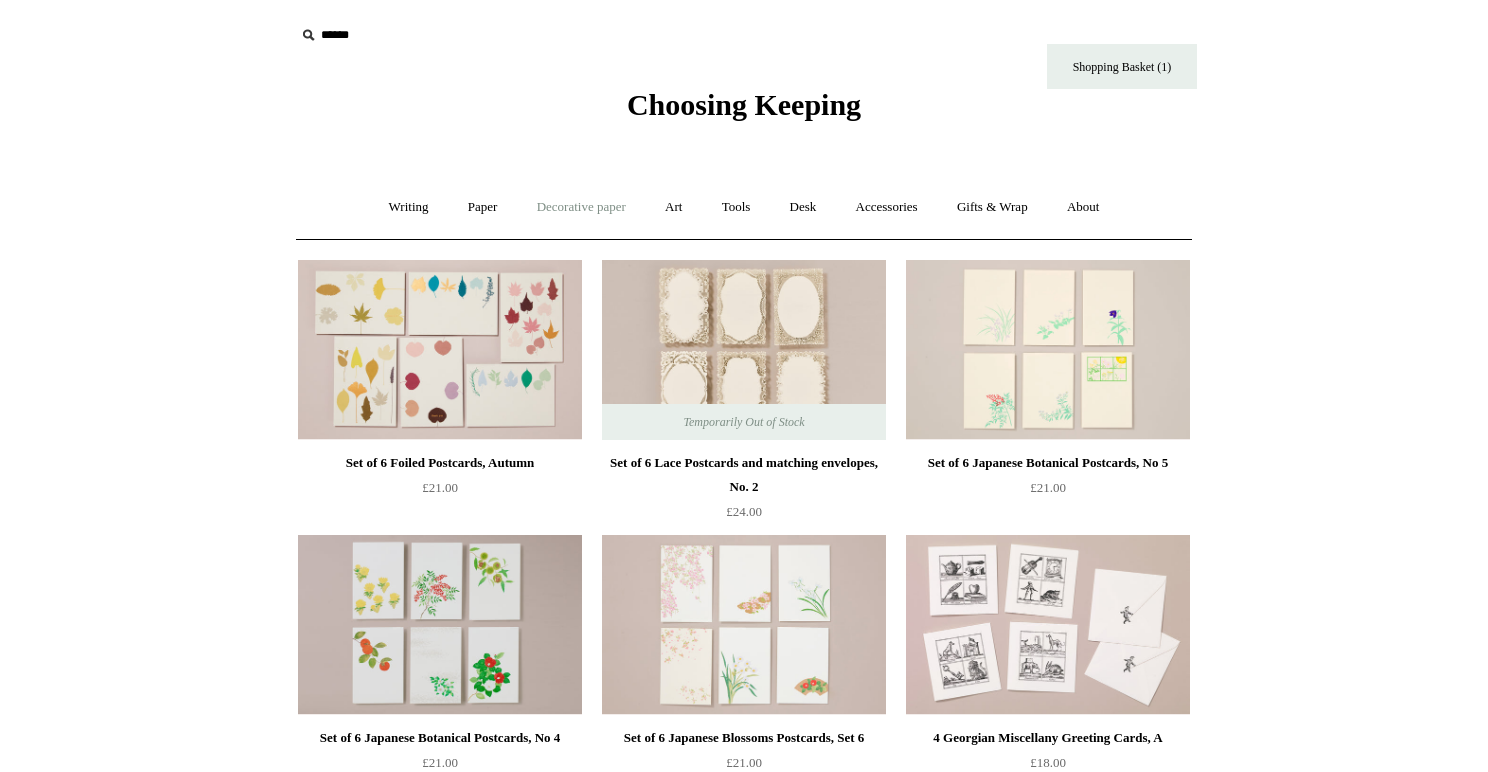 click on "Decorative paper +" at bounding box center (581, 207) 